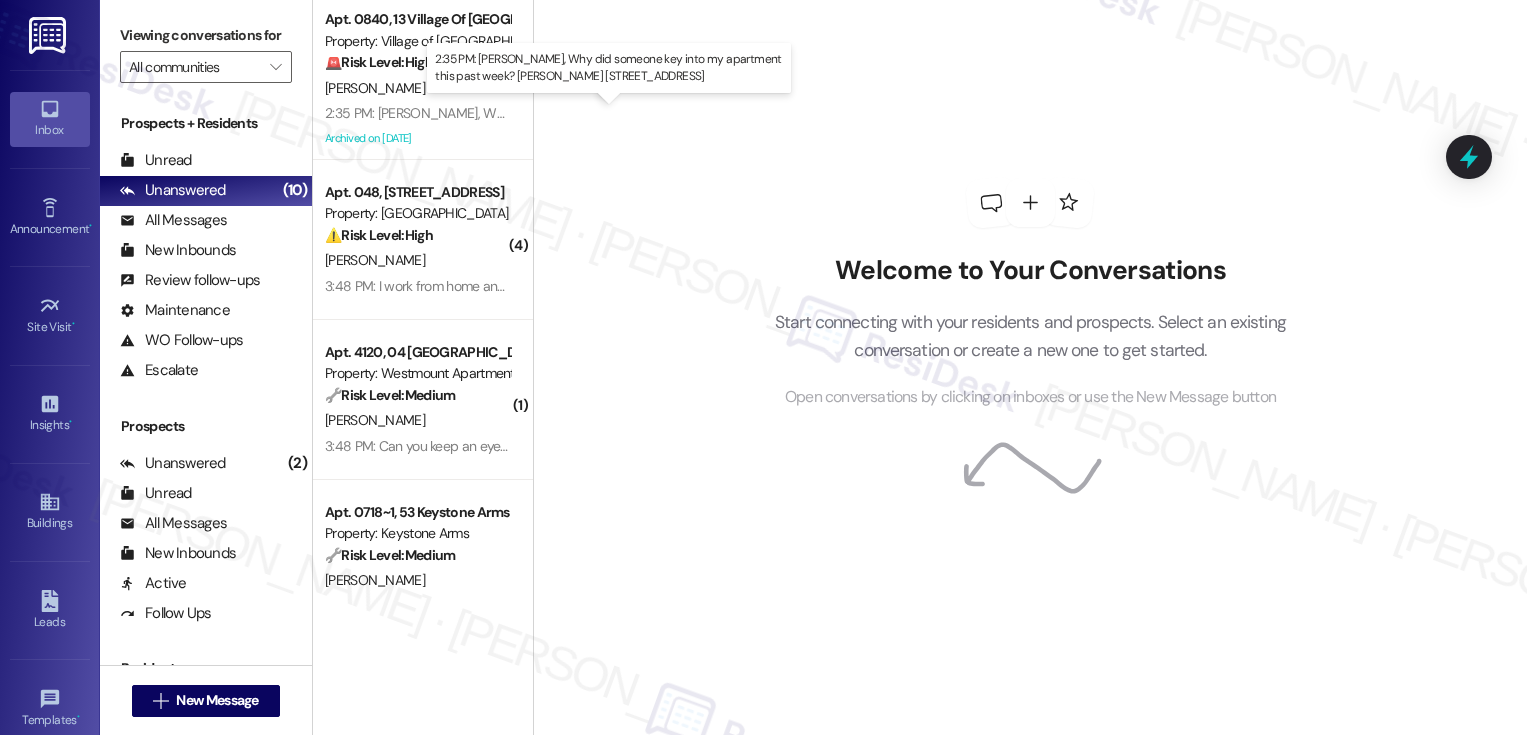 scroll, scrollTop: 0, scrollLeft: 0, axis: both 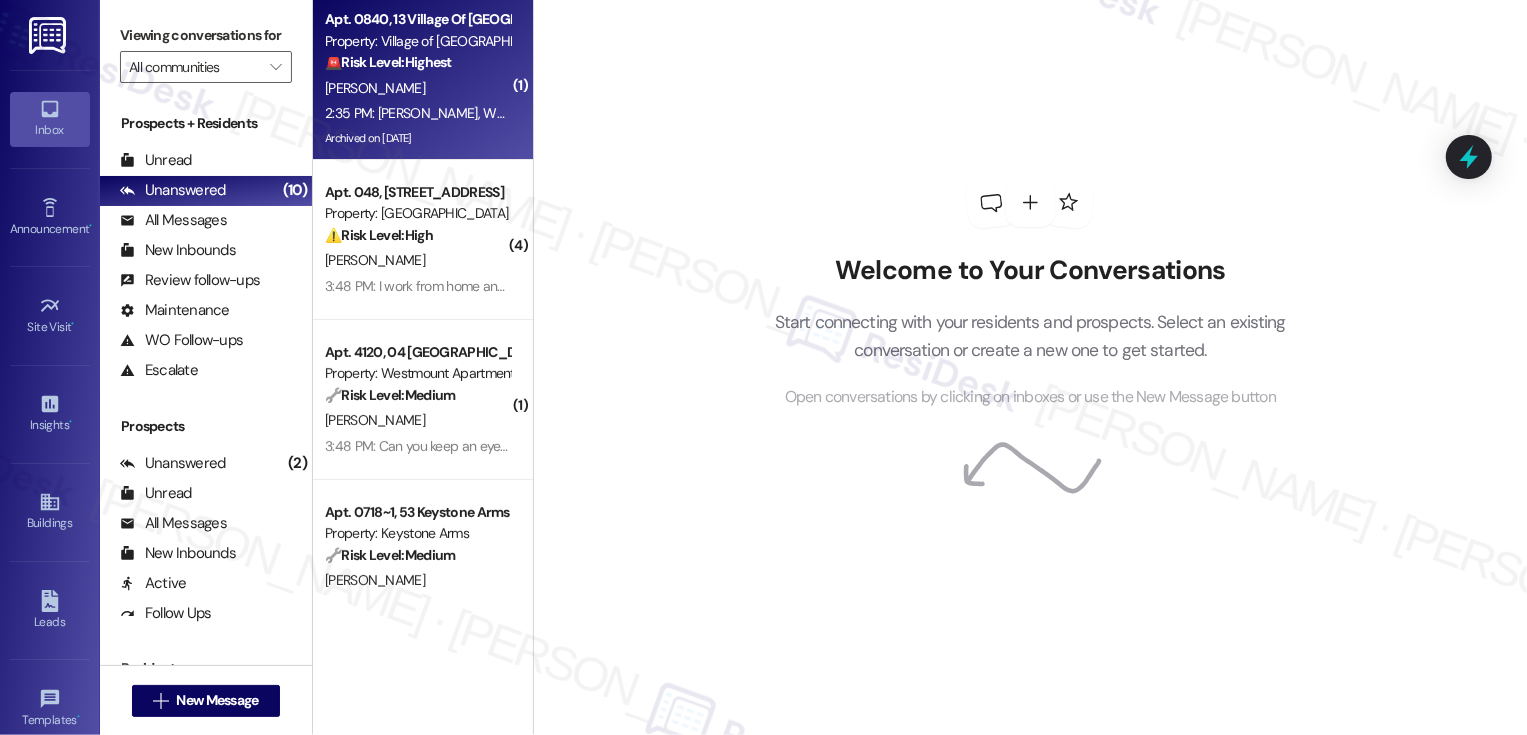 click on "2:35 PM: Sarah,
Why did someone key into my apartment this past week?
Chris G
840 Olde Hickory Rd 2:35 PM: Sarah,
Why did someone key into my apartment this past week?
Chris G
840 Olde Hickory Rd" at bounding box center [417, 113] 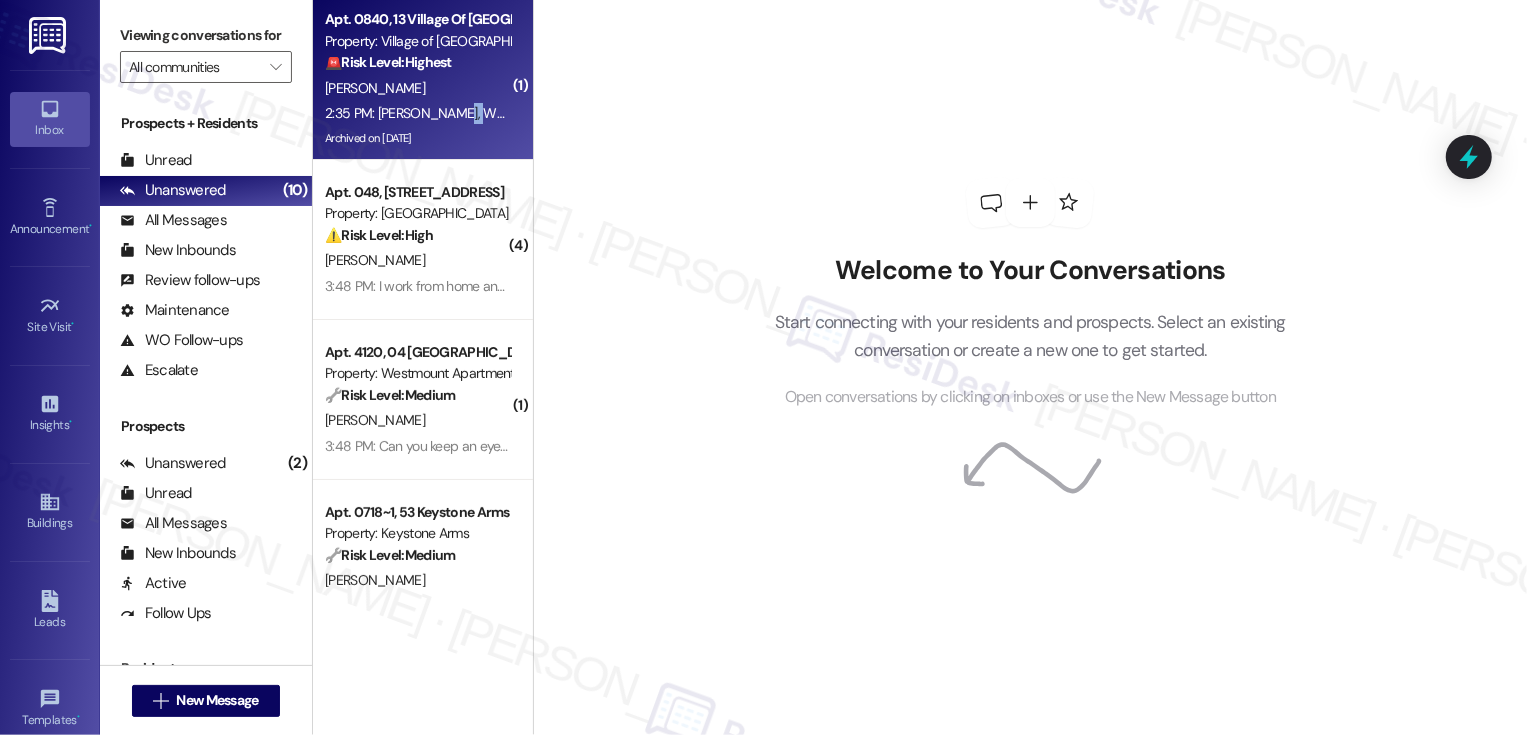click on "2:35 PM: Sarah,
Why did someone key into my apartment this past week?
Chris G
840 Olde Hickory Rd 2:35 PM: Sarah,
Why did someone key into my apartment this past week?
Chris G
840 Olde Hickory Rd" at bounding box center [417, 113] 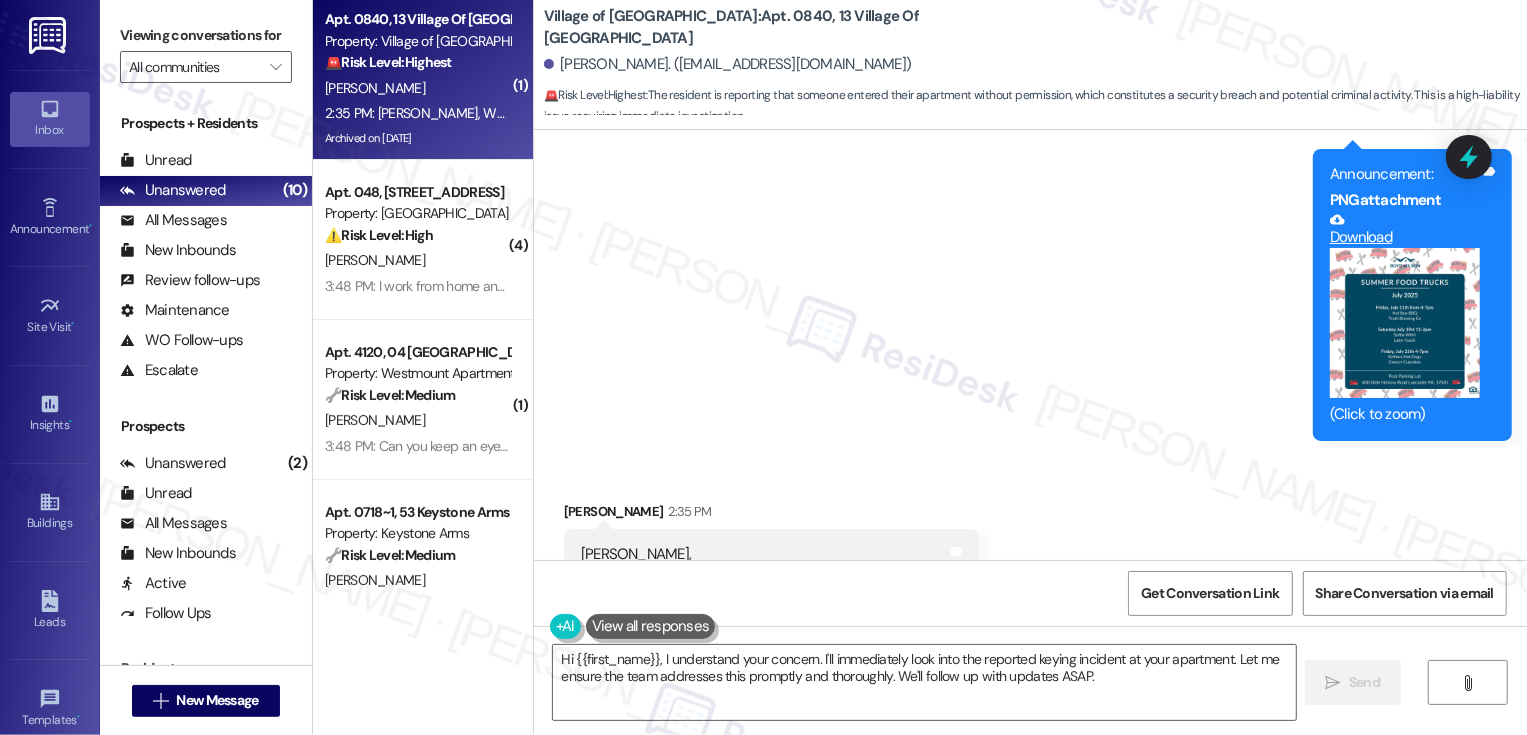 scroll, scrollTop: 41921, scrollLeft: 0, axis: vertical 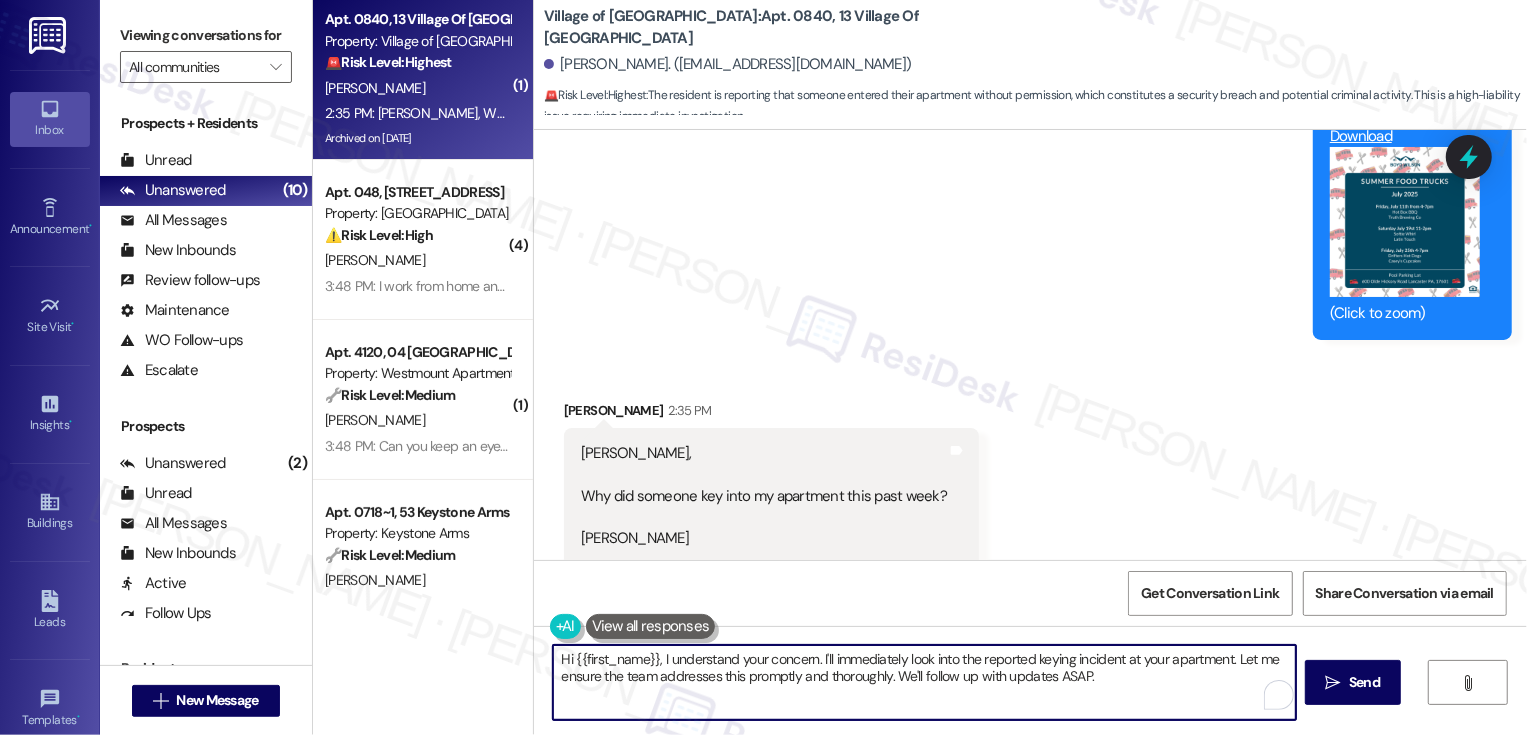 drag, startPoint x: 823, startPoint y: 657, endPoint x: 1129, endPoint y: 712, distance: 310.90353 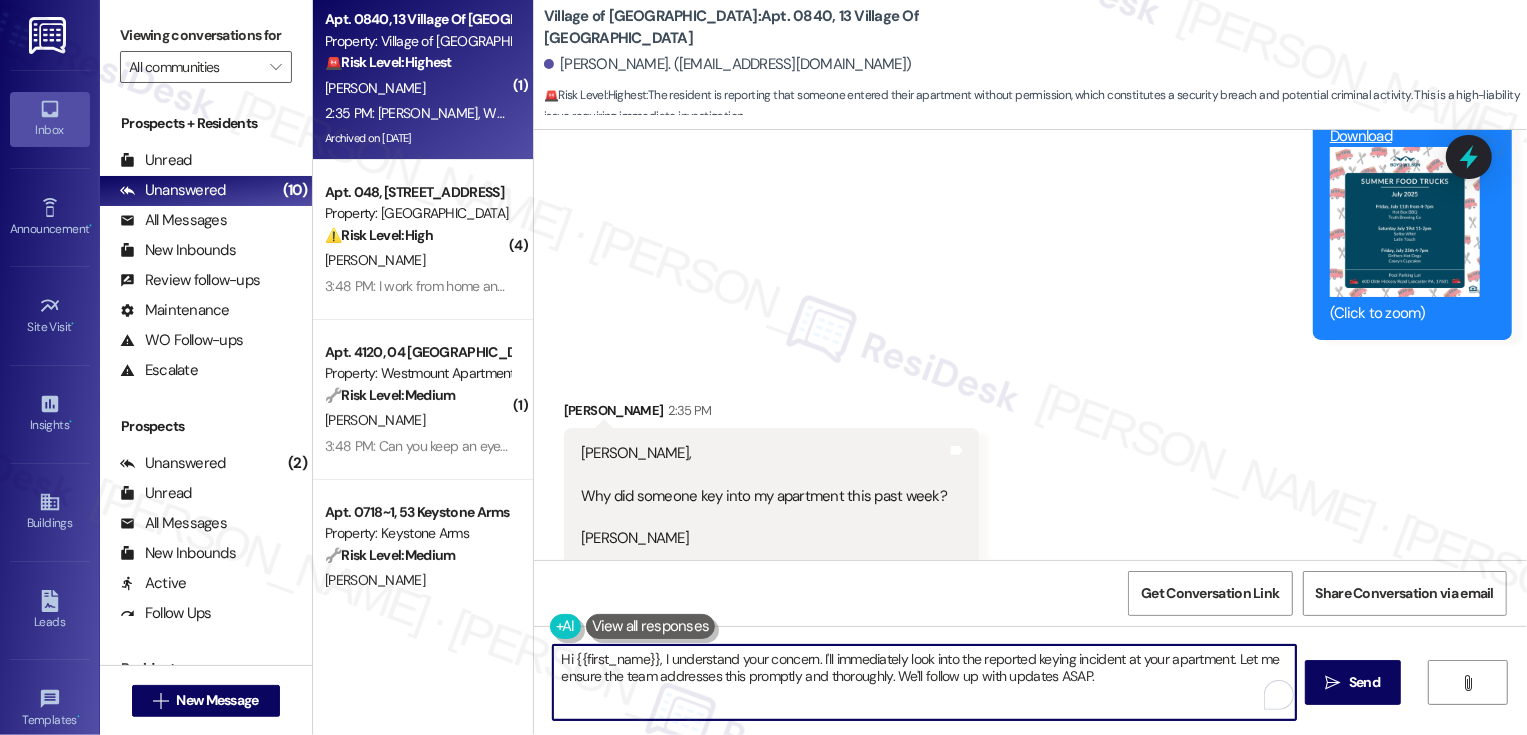 click on "Hi {{first_name}}, I understand your concern. I'll immediately look into the reported keying incident at your apartment. Let me ensure the team addresses this promptly and thoroughly. We'll follow up with updates ASAP." at bounding box center (924, 682) 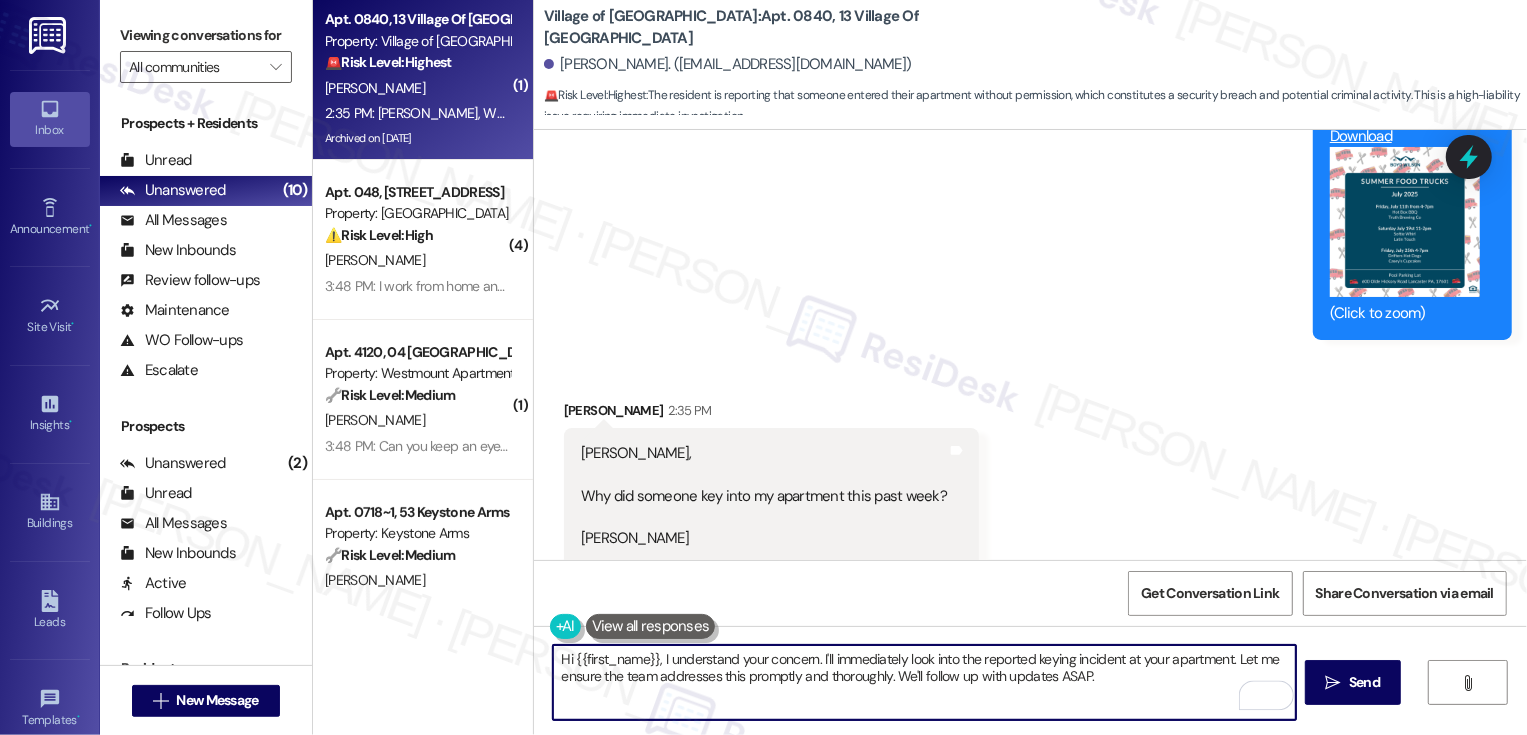 click on "Hi {{first_name}}, I understand your concern. I'll immediately look into the reported keying incident at your apartment. Let me ensure the team addresses this promptly and thoroughly. We'll follow up with updates ASAP." at bounding box center (924, 682) 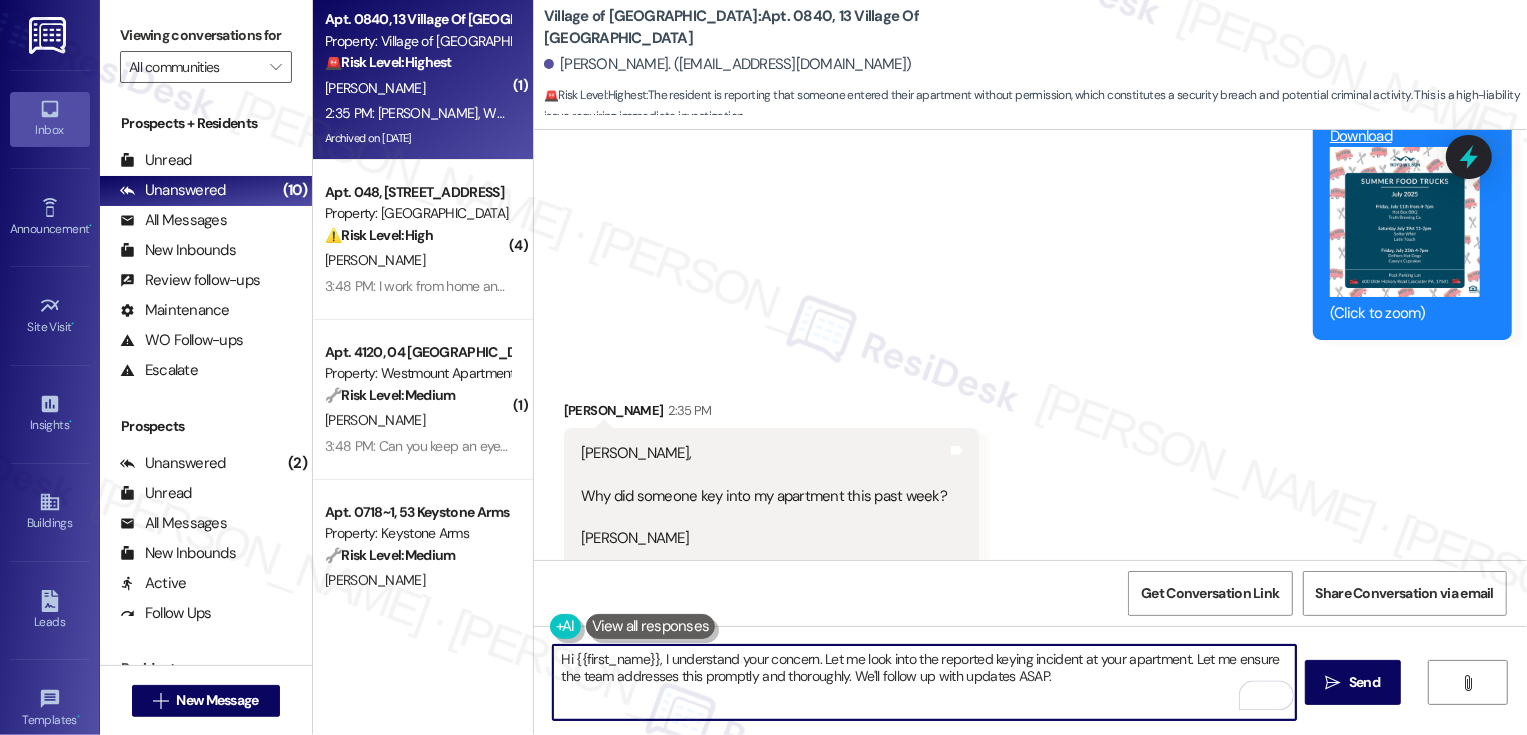 drag, startPoint x: 1187, startPoint y: 658, endPoint x: 1192, endPoint y: 689, distance: 31.400637 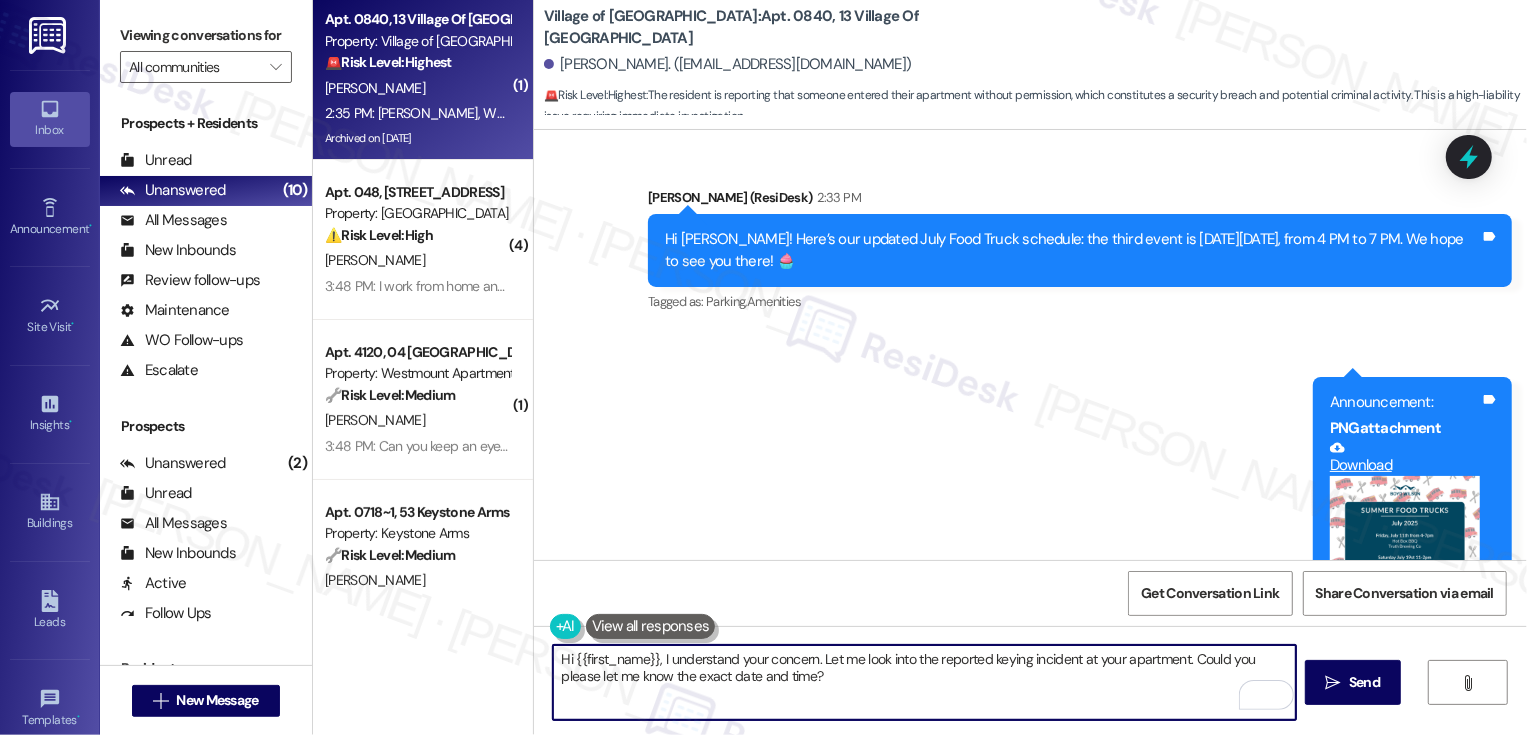 scroll, scrollTop: 41921, scrollLeft: 0, axis: vertical 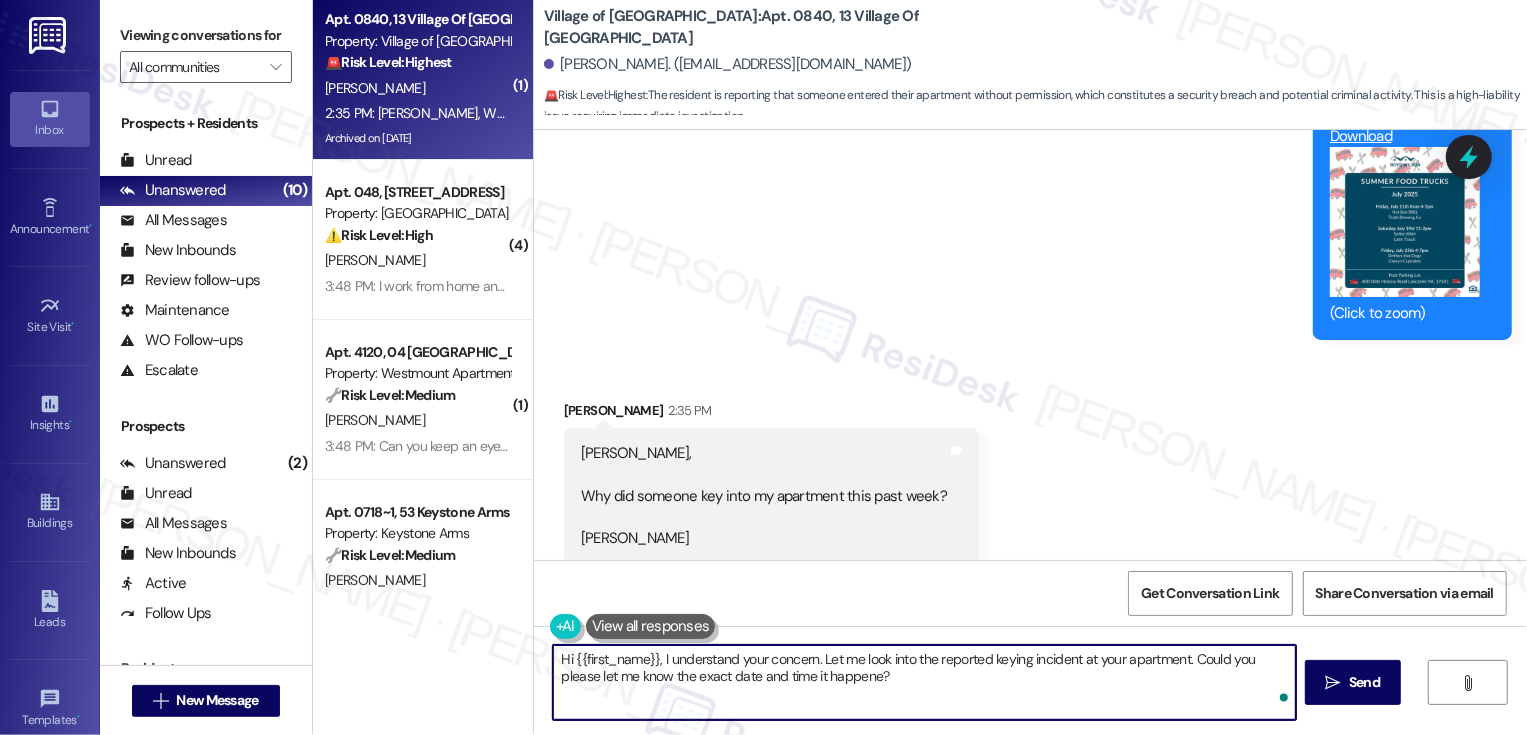 type on "Hi {{first_name}}, I understand your concern. Let me look into the reported keying incident at your apartment. Could you please let me know the exact date and time it happened?" 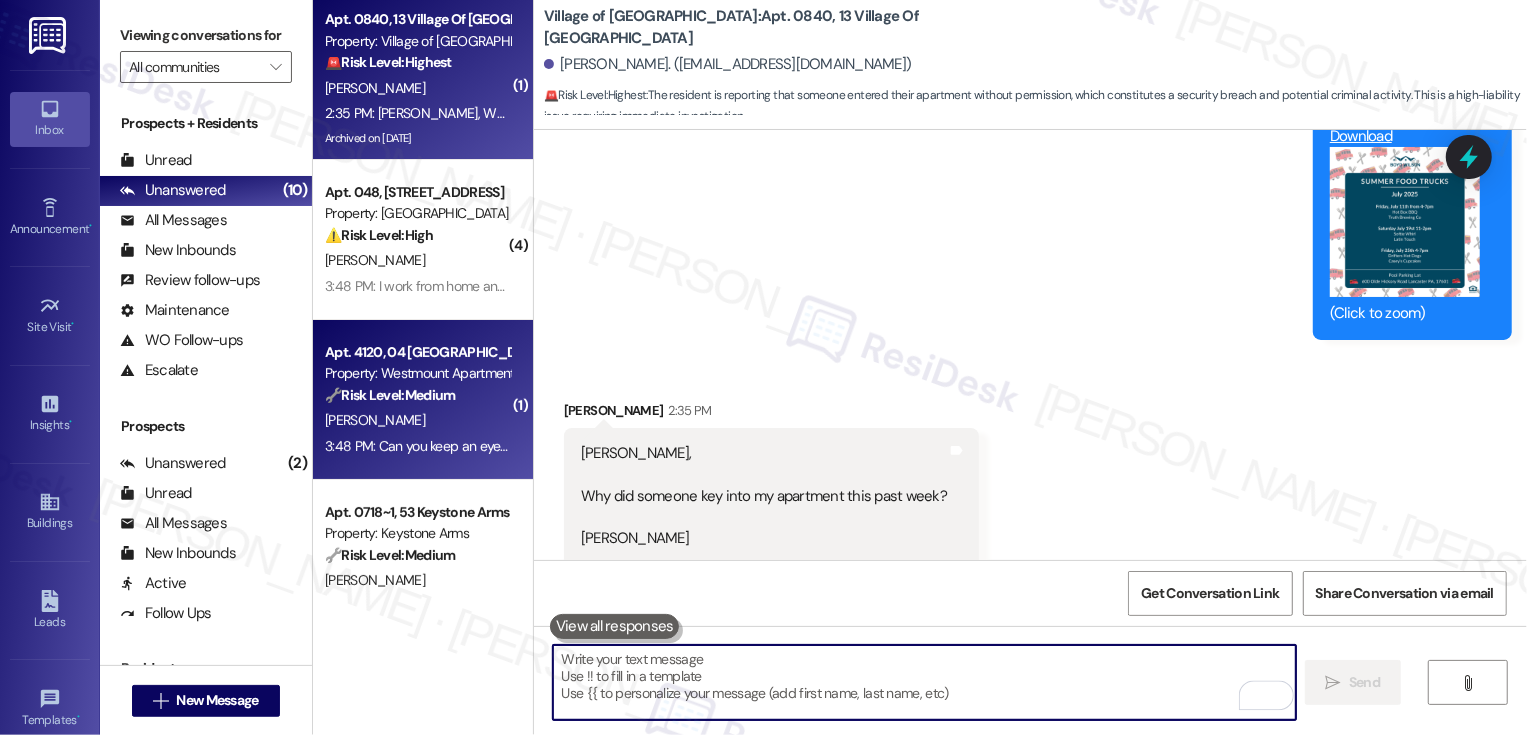 scroll, scrollTop: 41920, scrollLeft: 0, axis: vertical 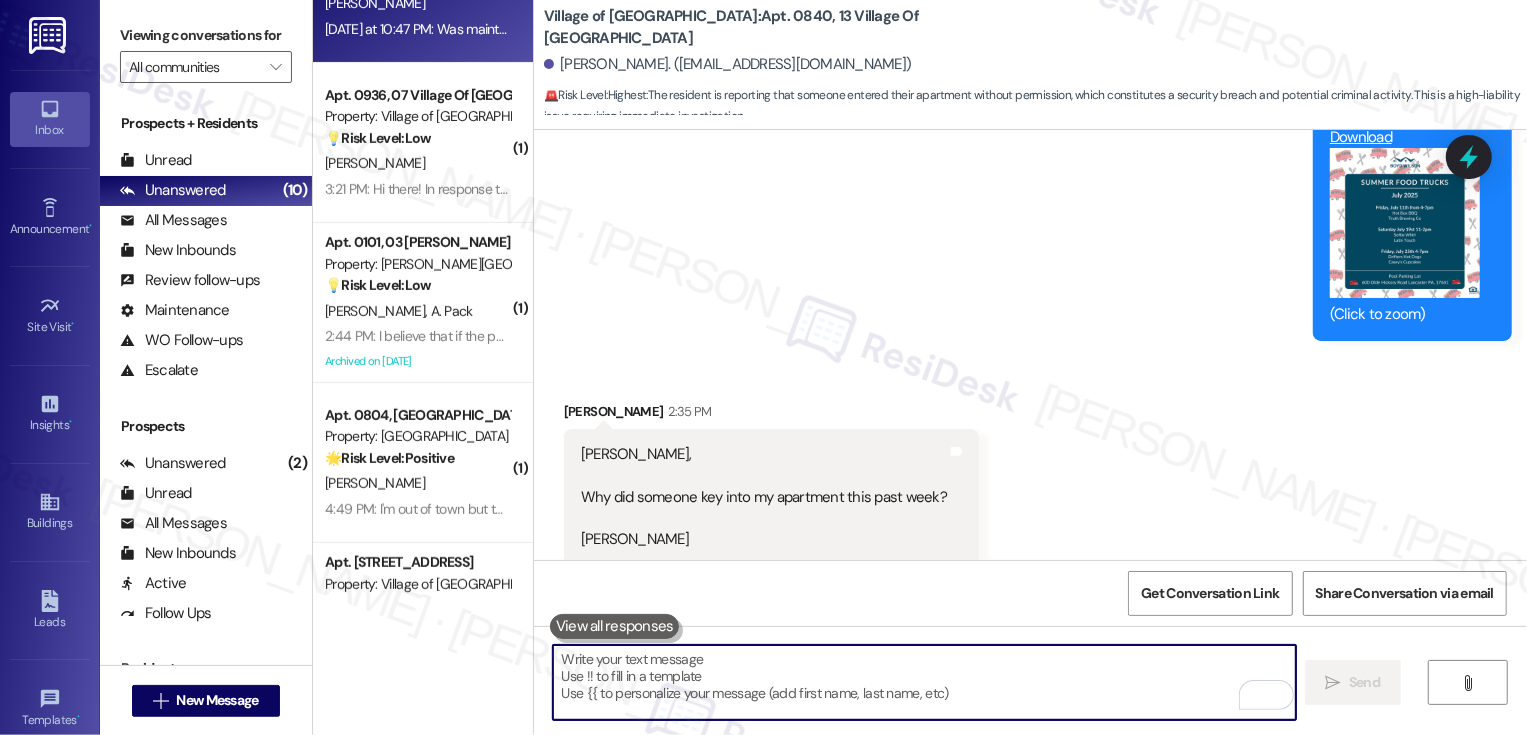 type 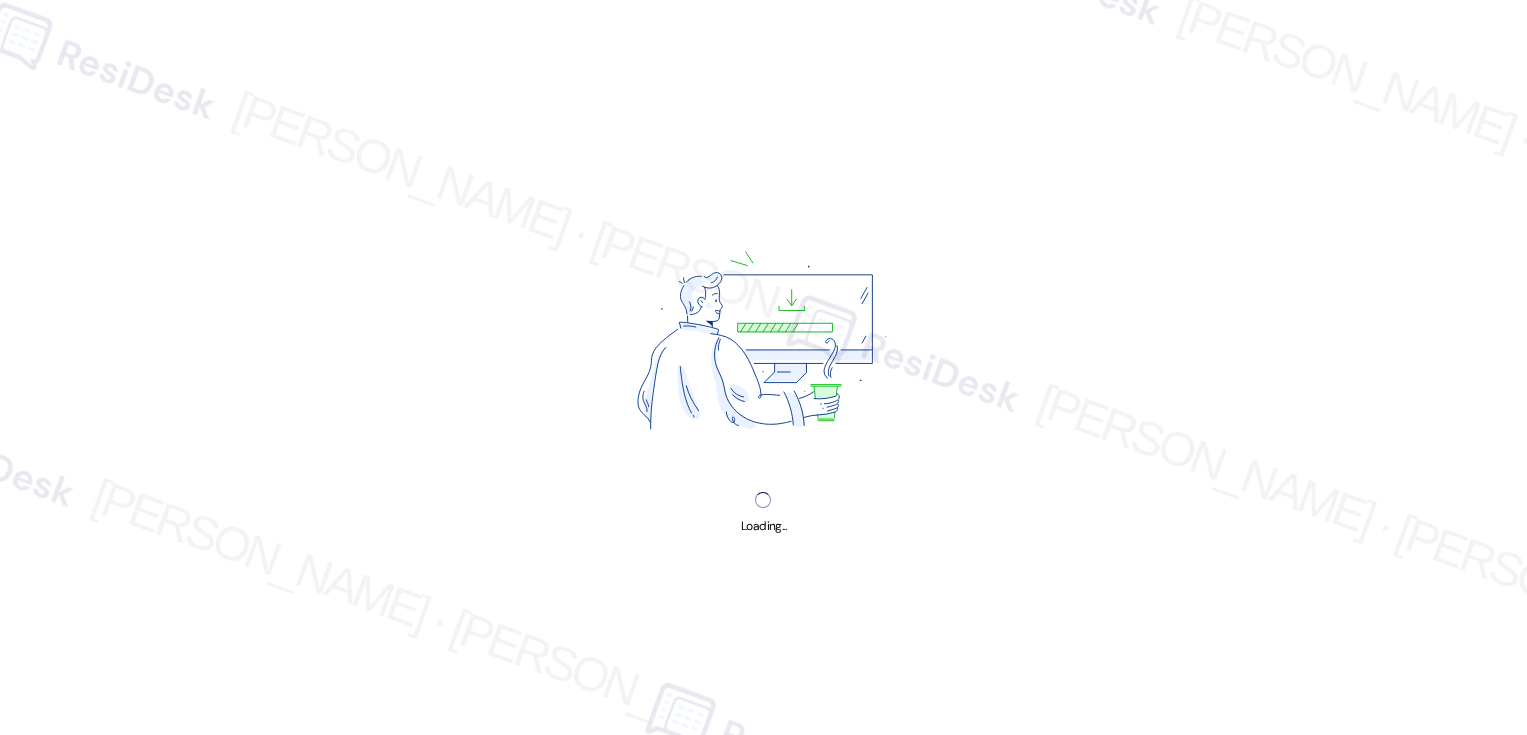 scroll, scrollTop: 0, scrollLeft: 0, axis: both 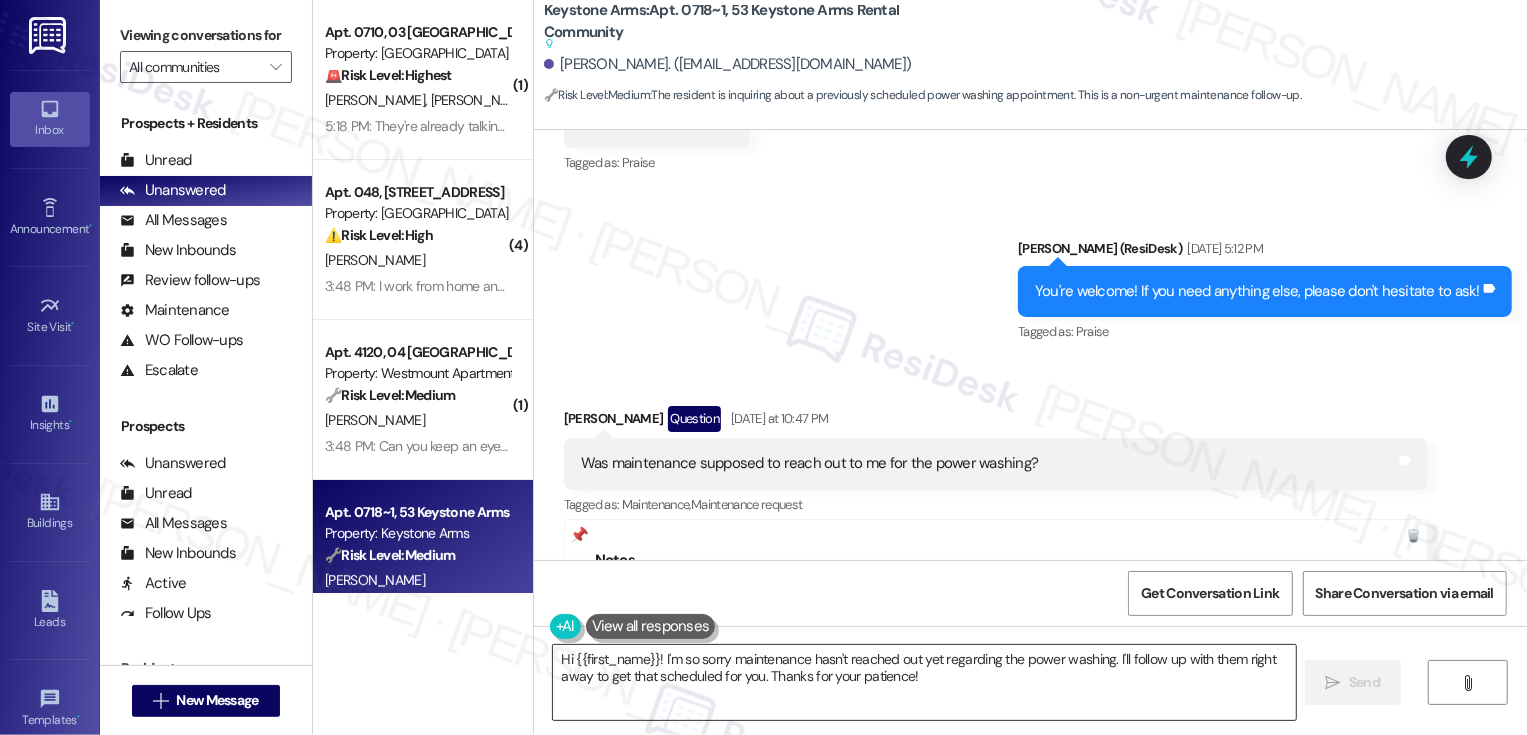 click on "Hi {{first_name}}! I'm so sorry maintenance hasn't reached out yet regarding the power washing. I'll follow up with them right away to get that scheduled for you. Thanks for your patience!" at bounding box center [924, 682] 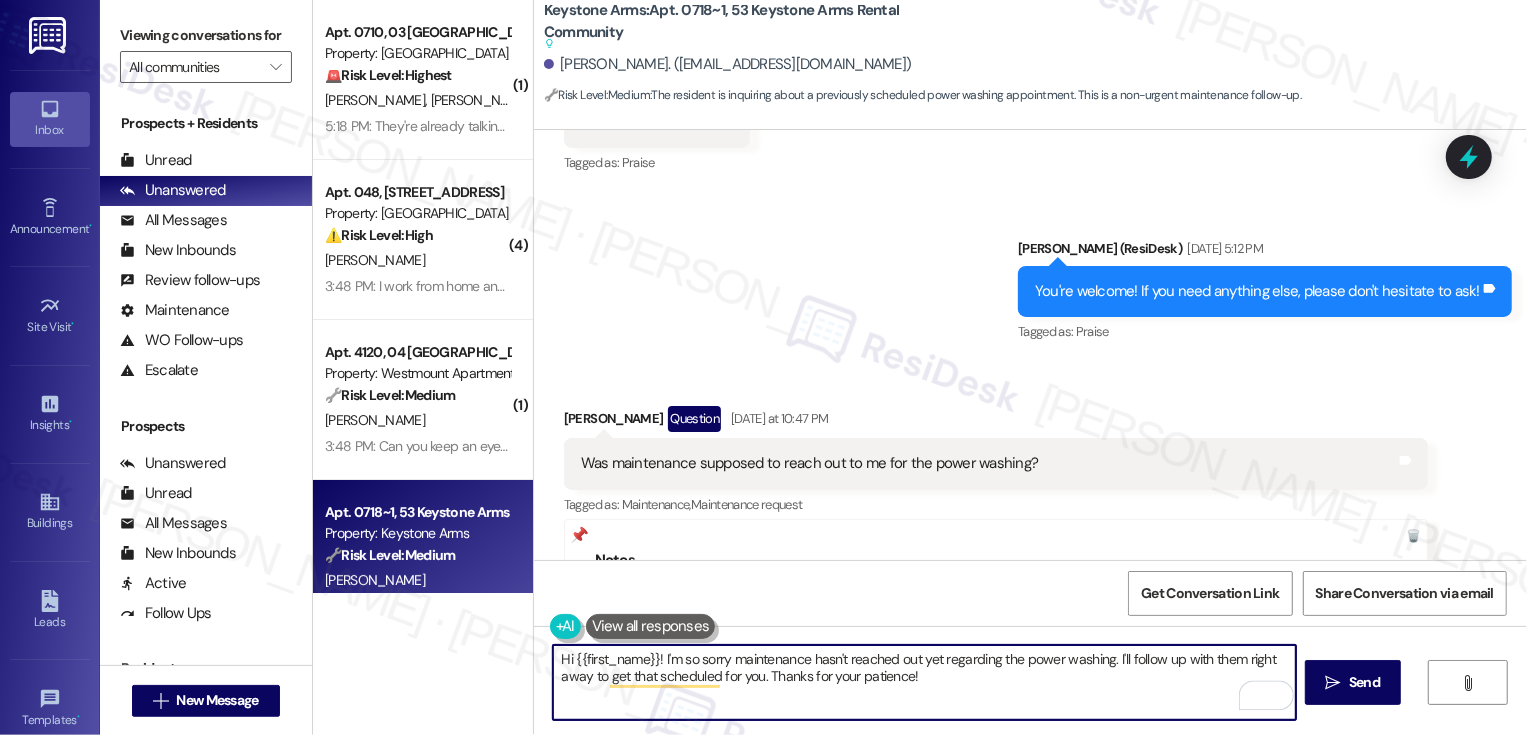 drag, startPoint x: 656, startPoint y: 657, endPoint x: 1013, endPoint y: 719, distance: 362.34375 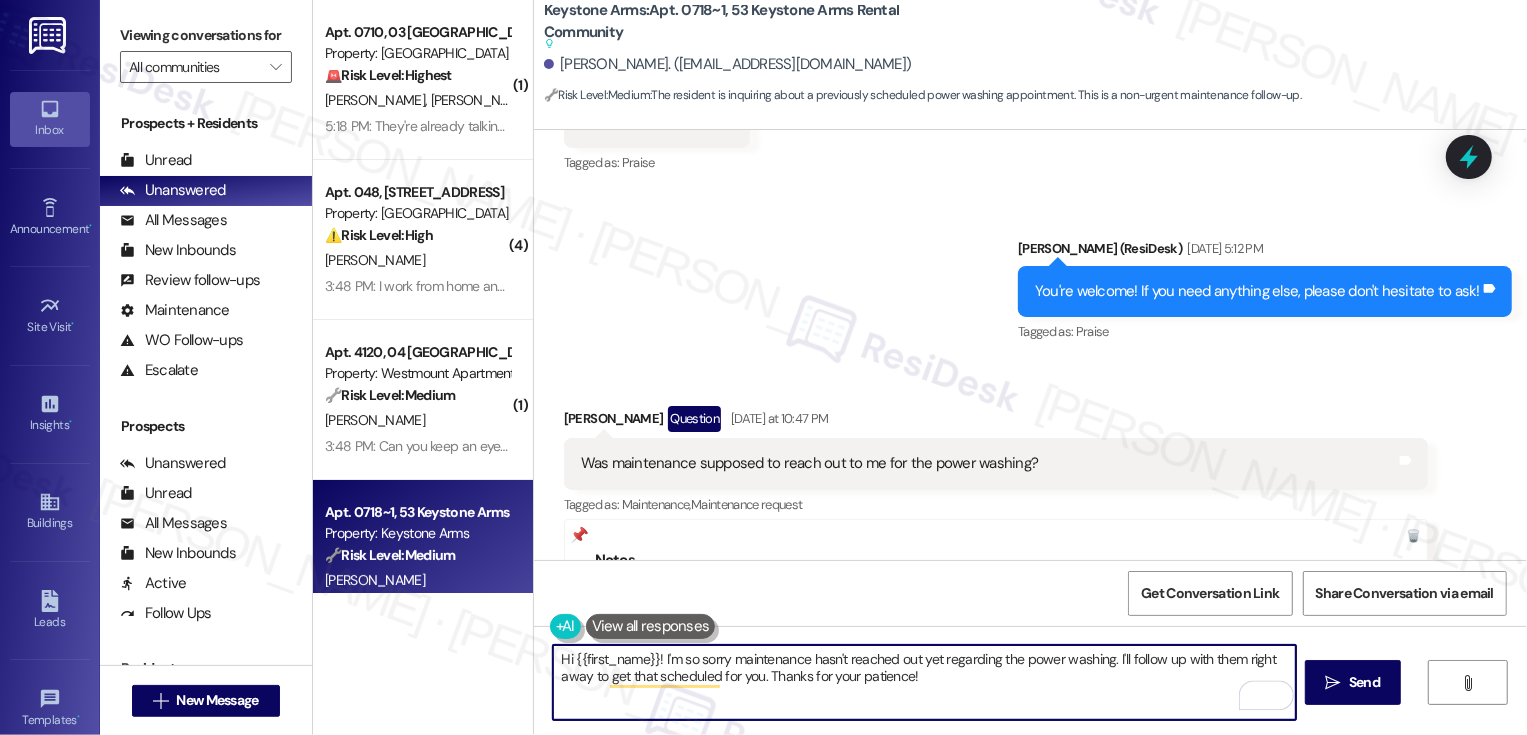 click on "Hi {{first_name}}! I'm so sorry maintenance hasn't reached out yet regarding the power washing. I'll follow up with them right away to get that scheduled for you. Thanks for your patience!" at bounding box center (924, 682) 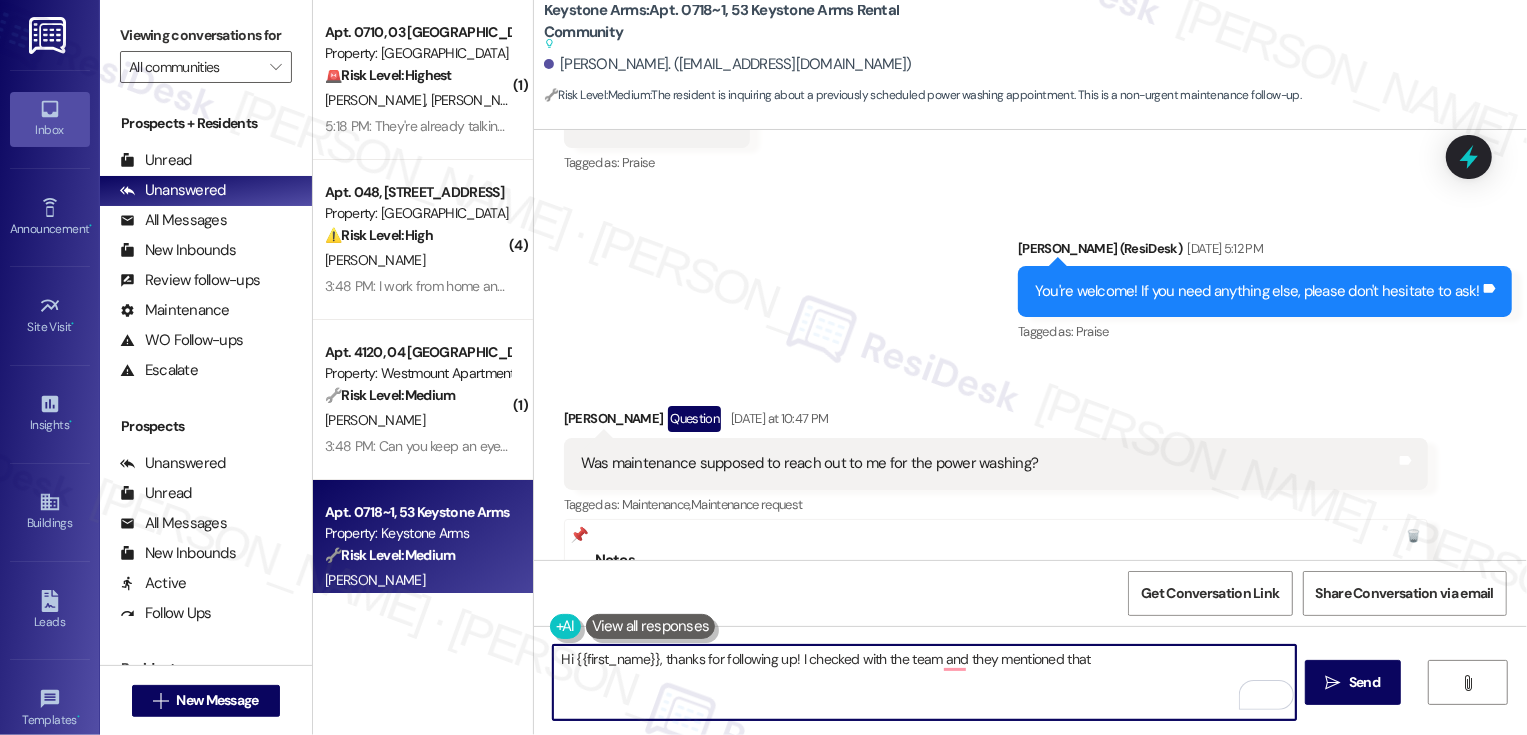 paste on "will be in touch when maintenance can power wash, and I will reach out to them again. Thank you!" 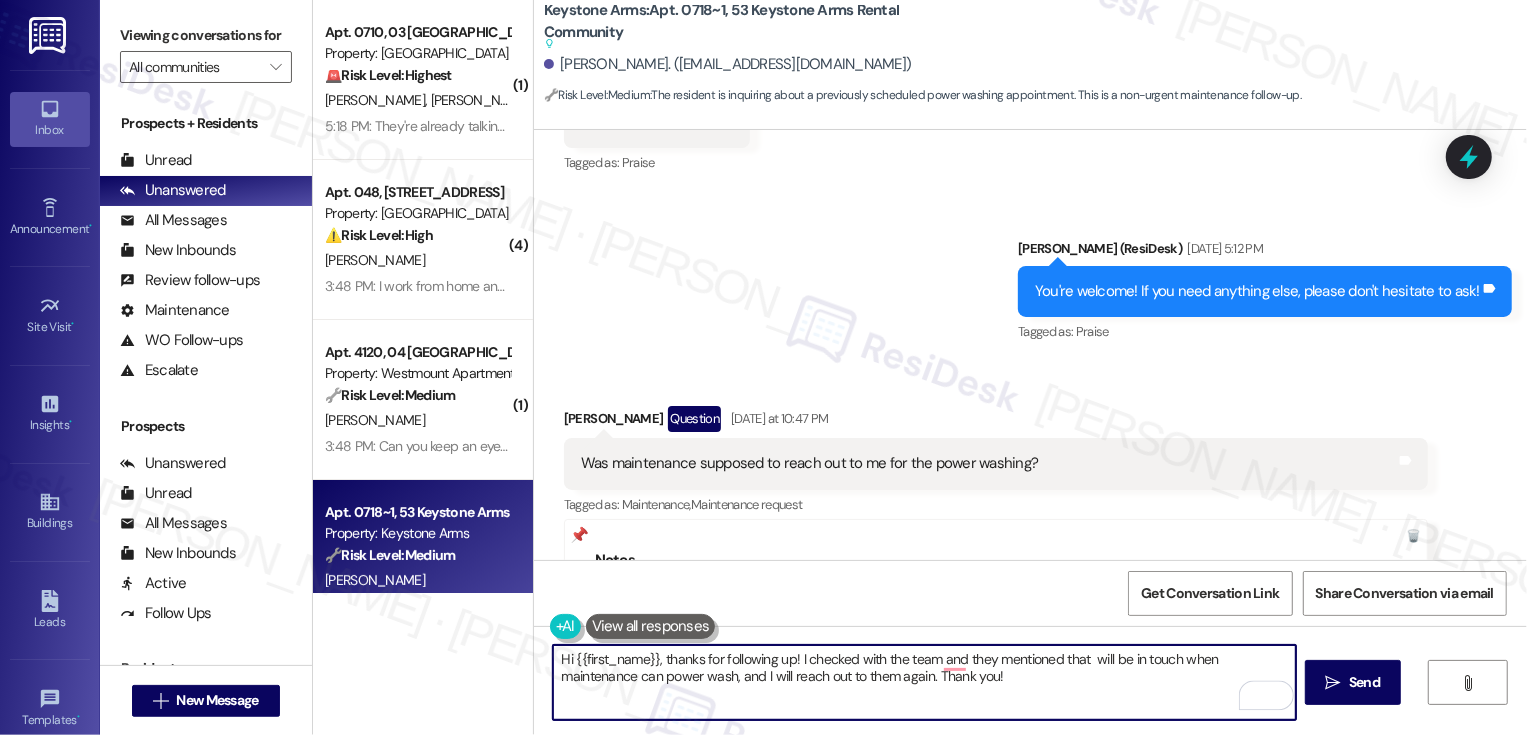click on "Hi {{first_name}}, thanks for following up! I checked with the team and they mentioned that  will be in touch when maintenance can power wash, and I will reach out to them again. Thank you!" at bounding box center [924, 682] 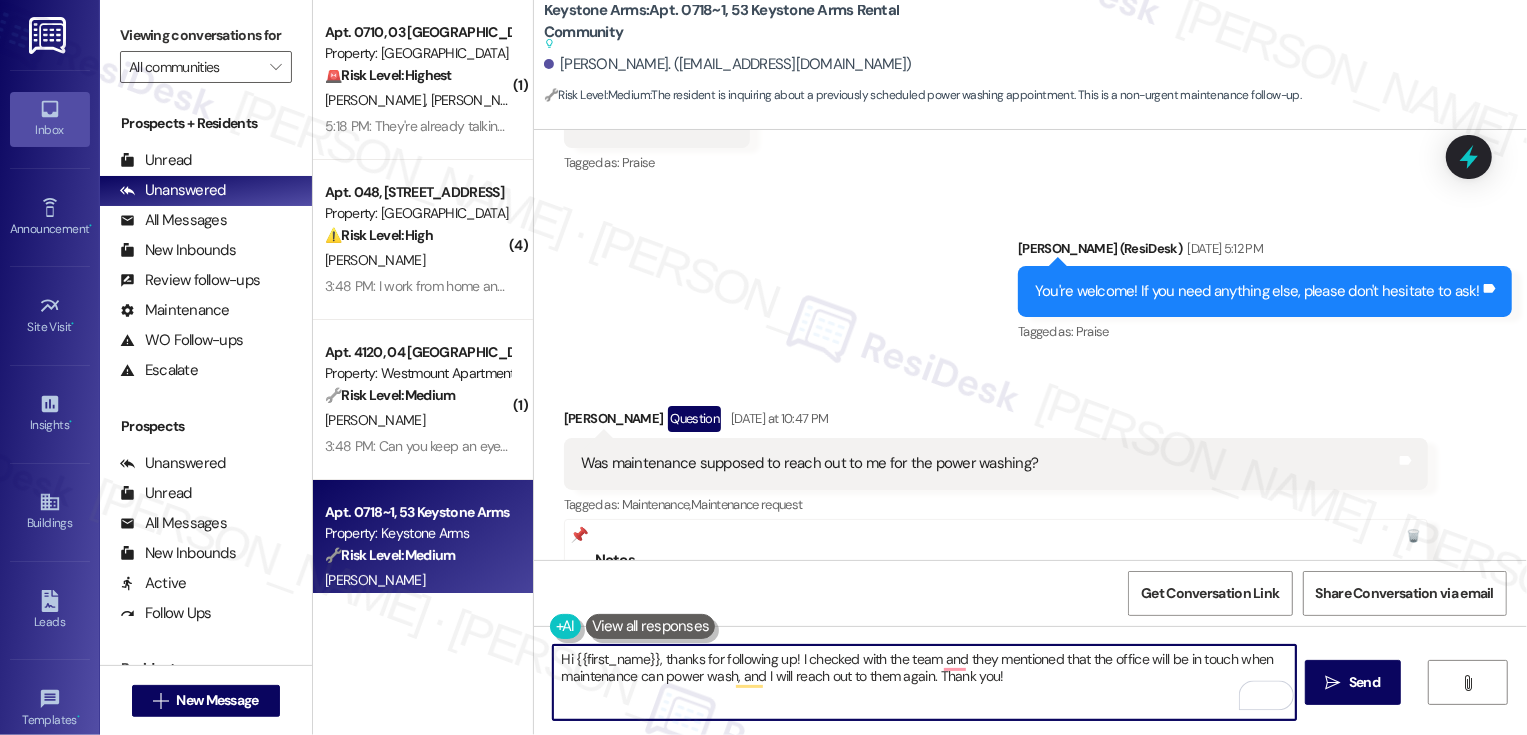 click on "Hi {{first_name}}, thanks for following up! I checked with the team and they mentioned that the office will be in touch when maintenance can power wash, and I will reach out to them again. Thank you!" at bounding box center [924, 682] 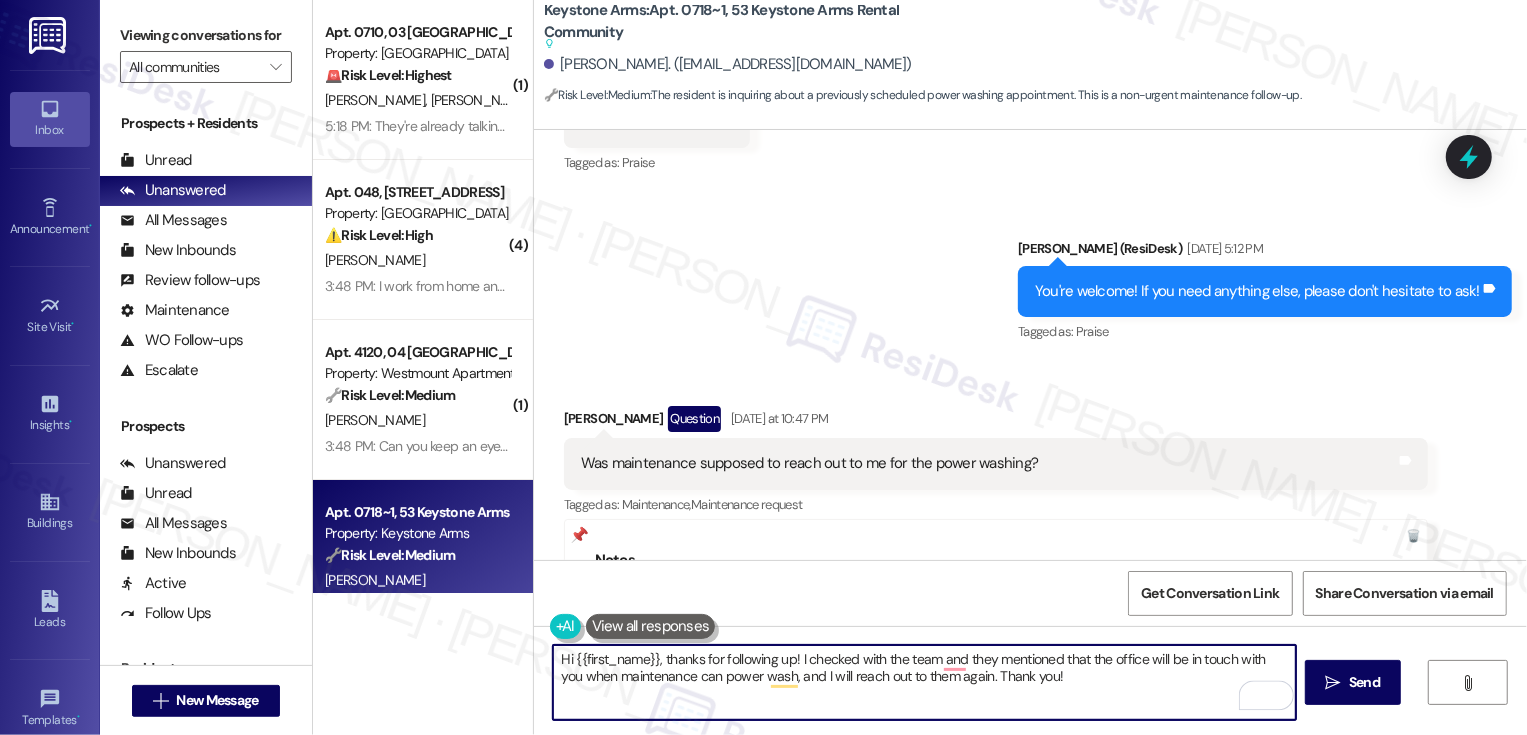 click on "Hi {{first_name}}, thanks for following up! I checked with the team and they mentioned that the office will be in touch with you when maintenance can power wash, and I will reach out to them again. Thank you!" at bounding box center (924, 682) 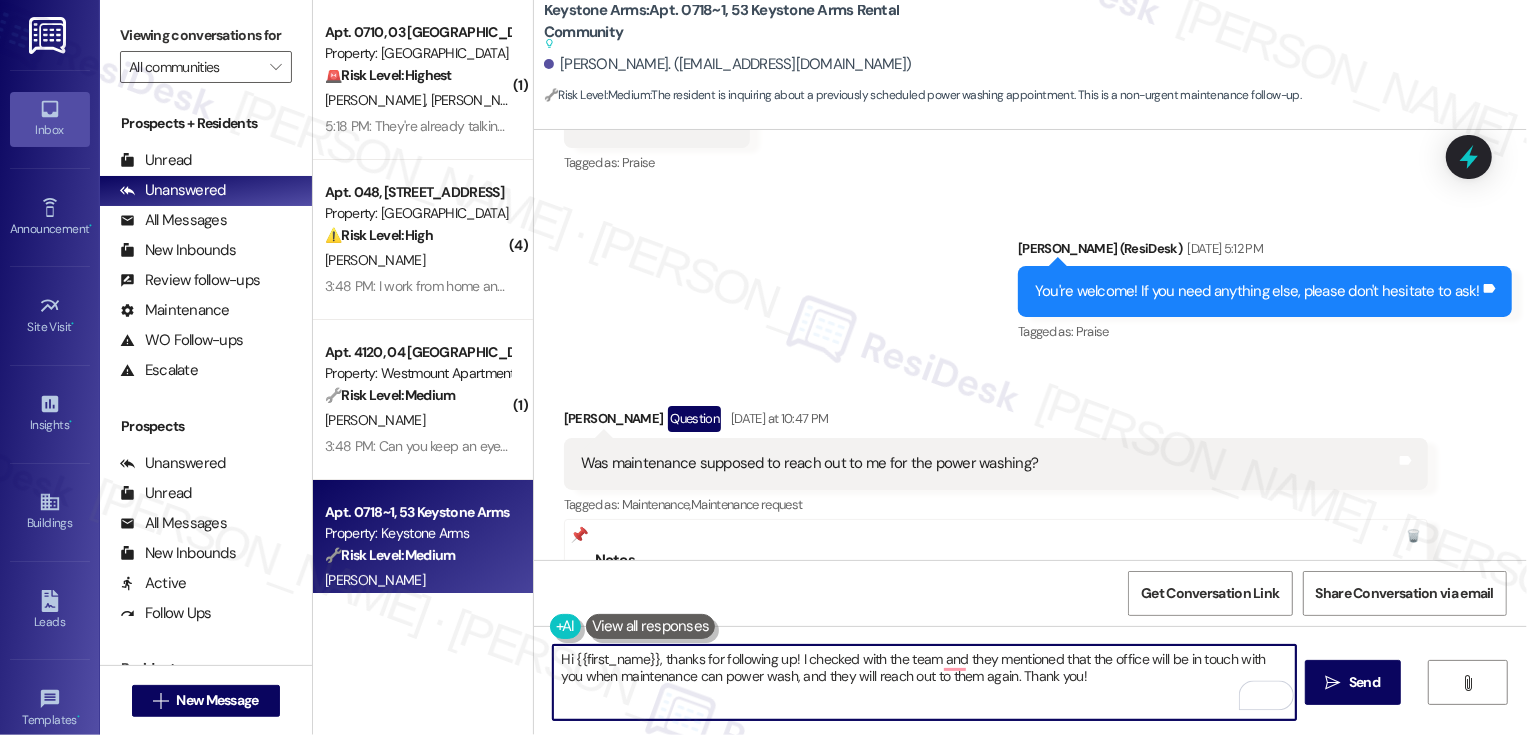 click on "Hi {{first_name}}, thanks for following up! I checked with the team and they mentioned that the office will be in touch with you when maintenance can power wash, and they will reach out to them again. Thank you!" at bounding box center (924, 682) 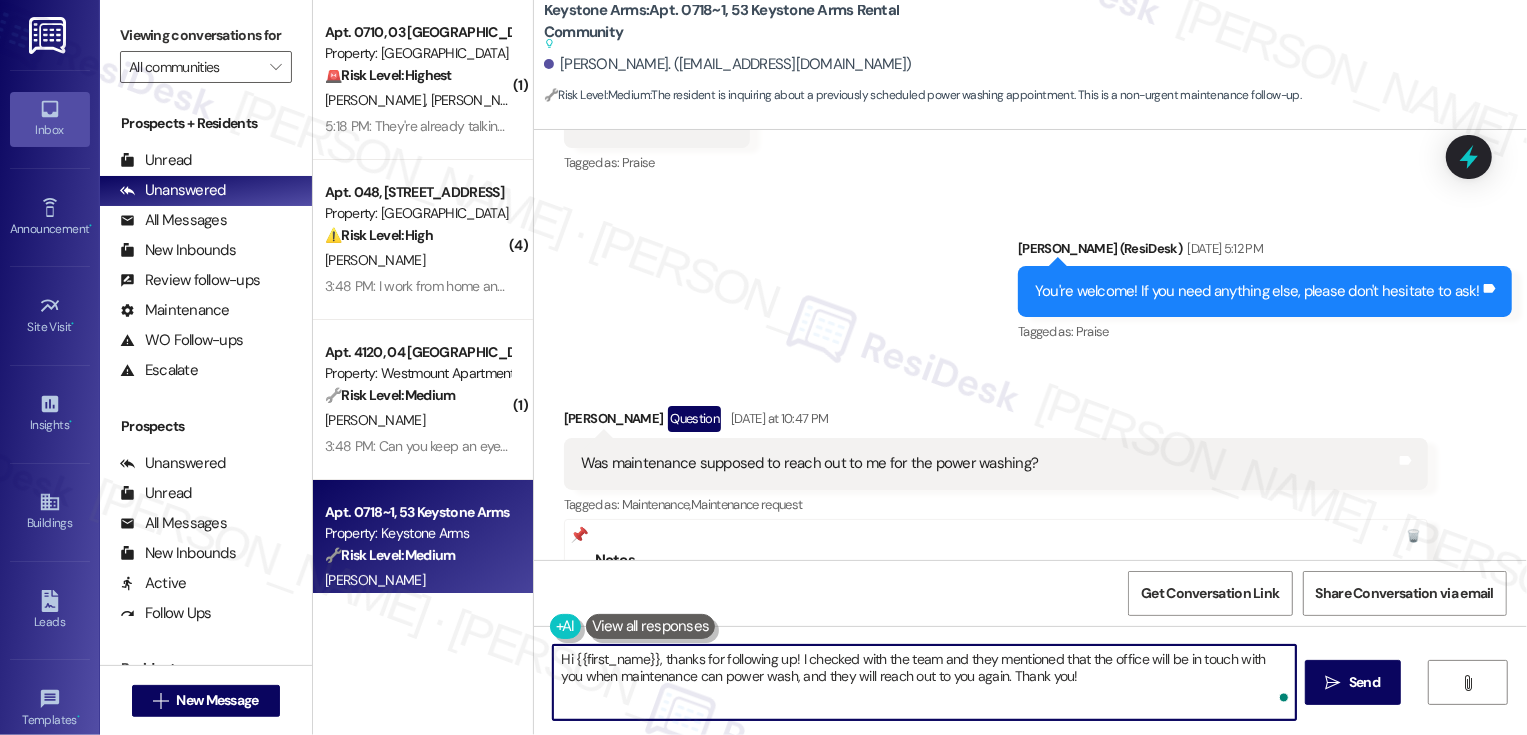 click on "Hi {{first_name}}, thanks for following up! I checked with the team and they mentioned that the office will be in touch with you when maintenance can power wash, and they will reach out to you again. Thank you!" at bounding box center [924, 682] 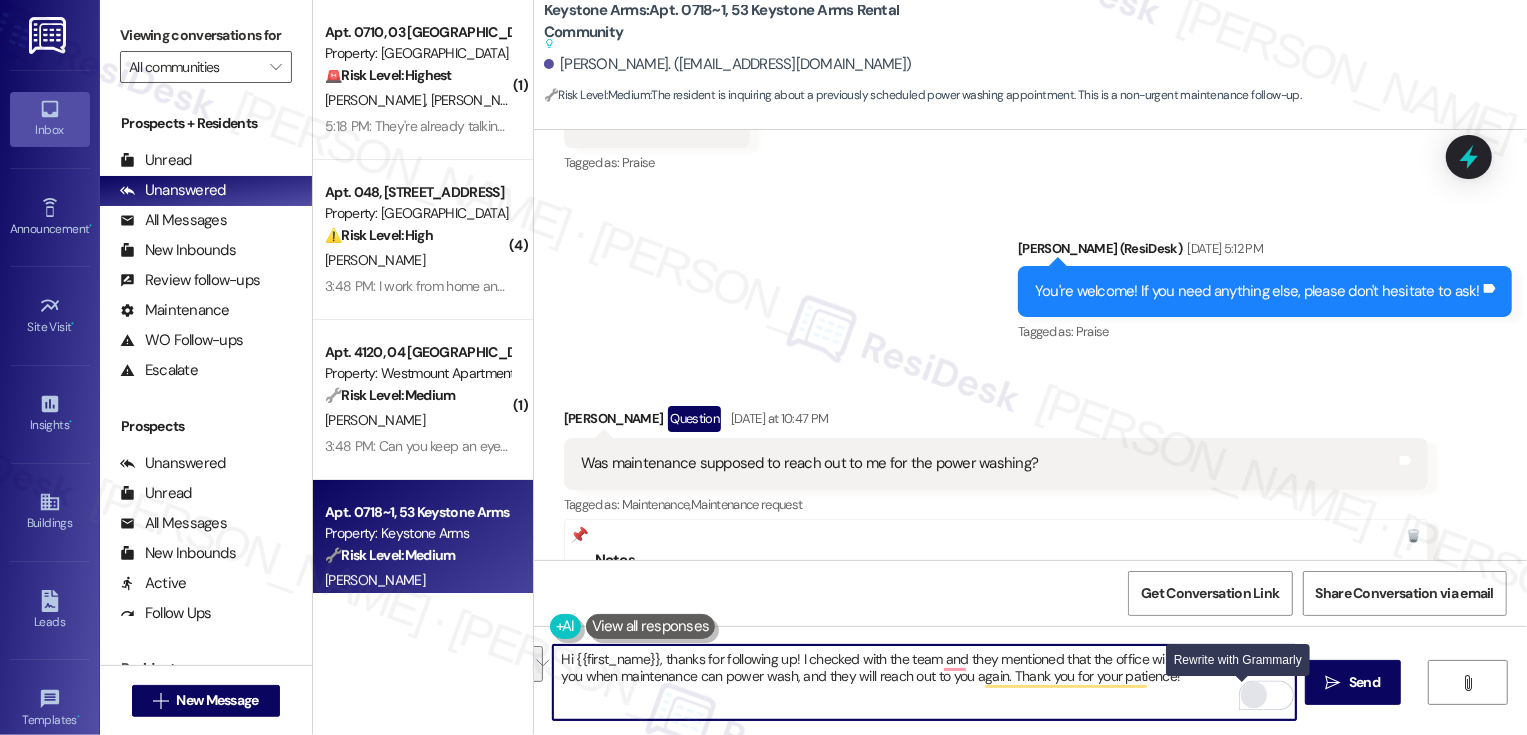 click at bounding box center (1254, 695) 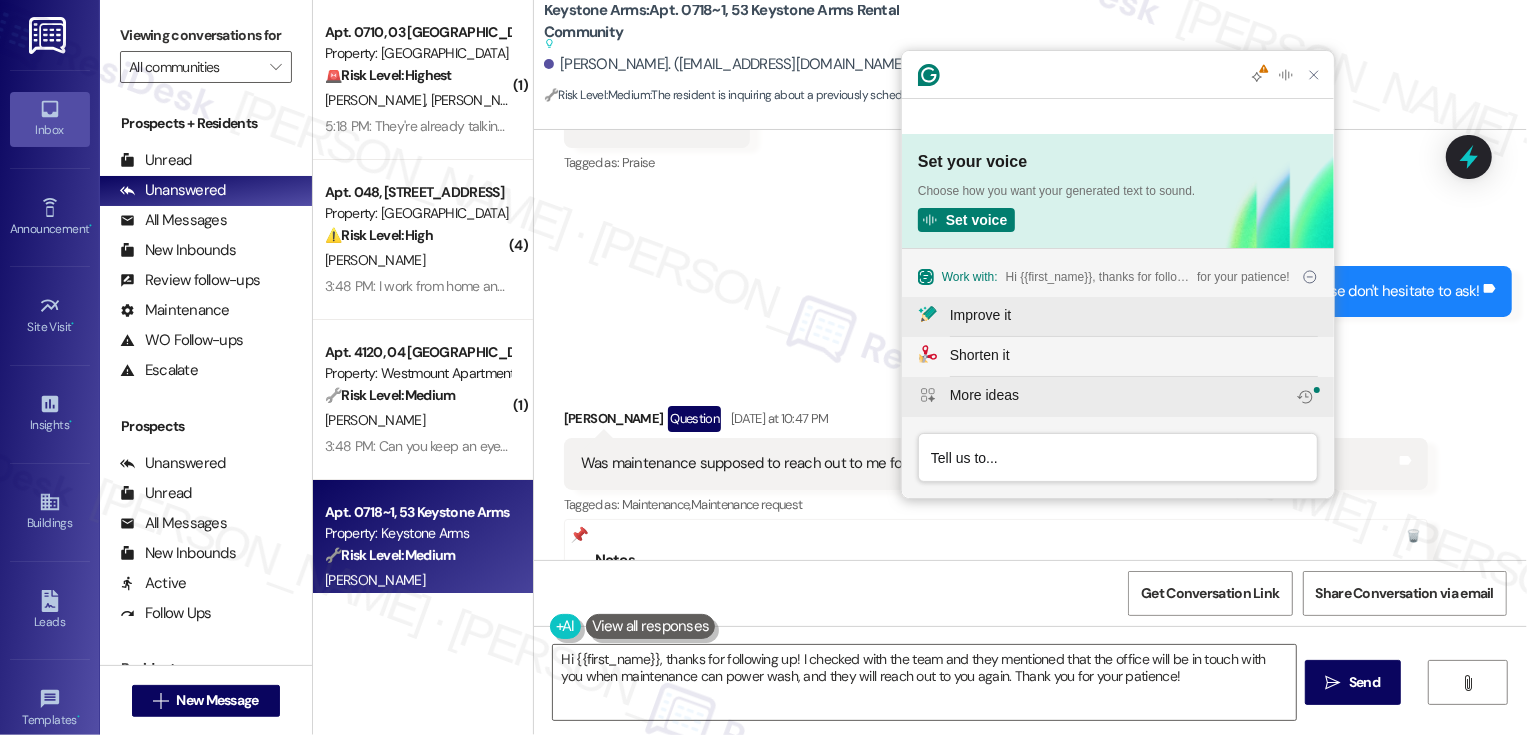 scroll, scrollTop: 0, scrollLeft: 0, axis: both 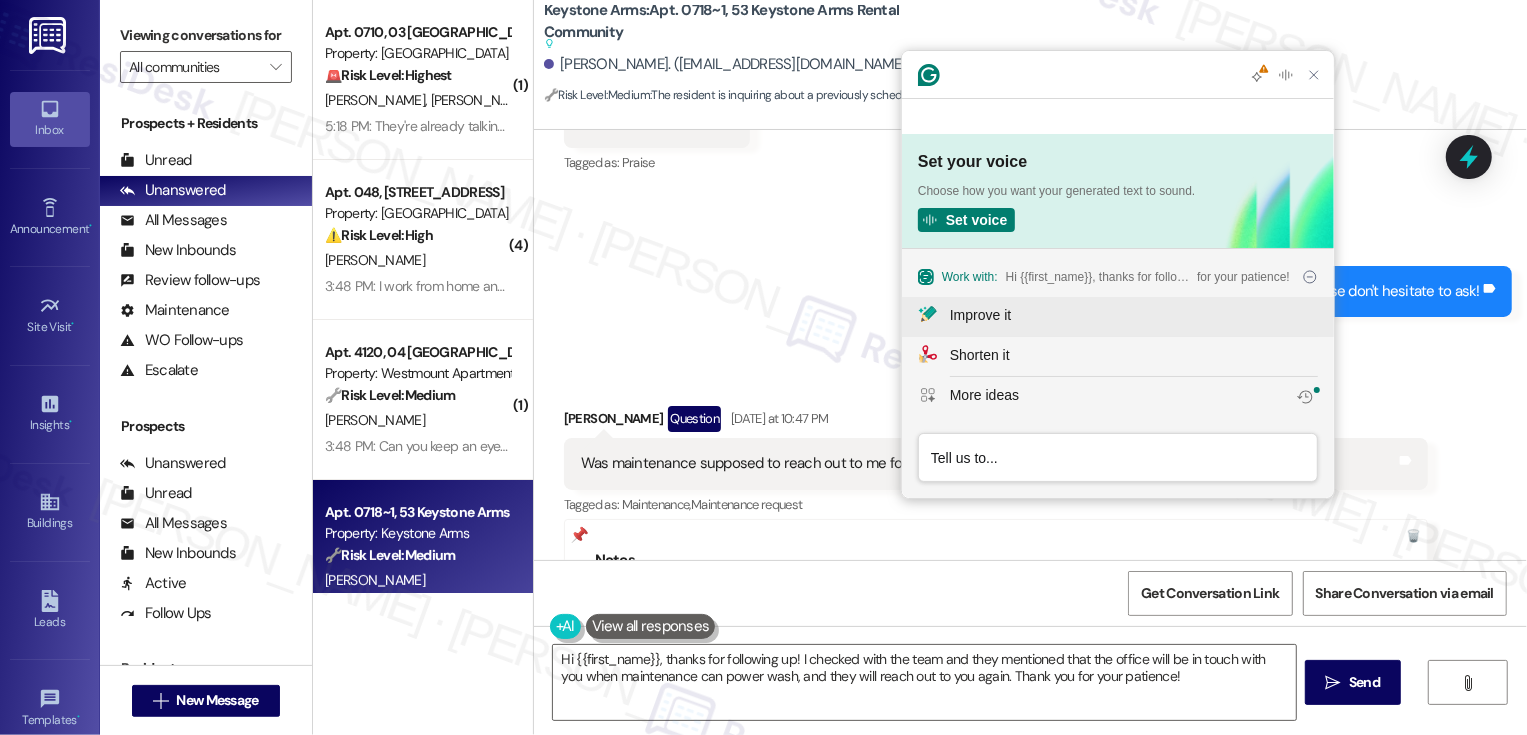 click on "Improve it" 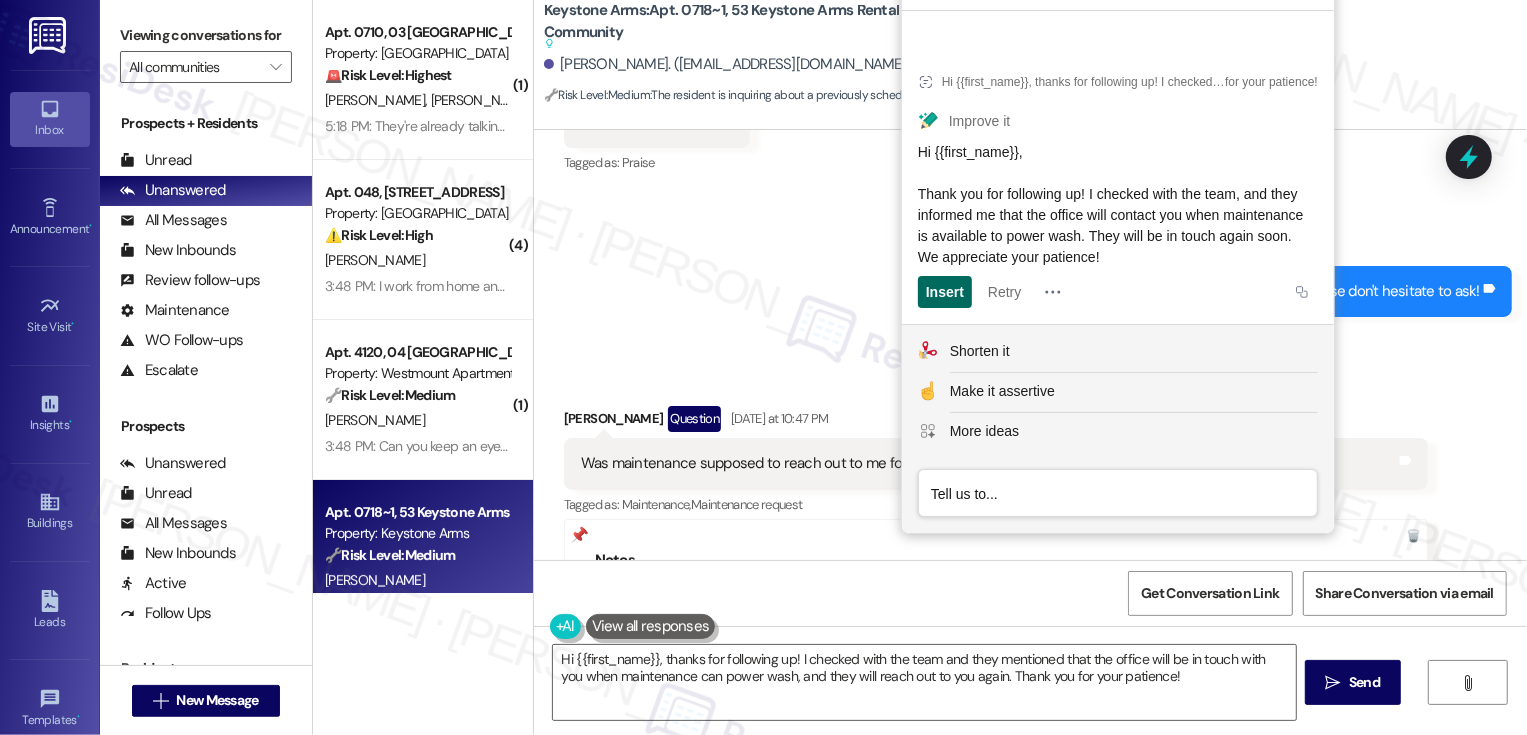 click on "Insert" 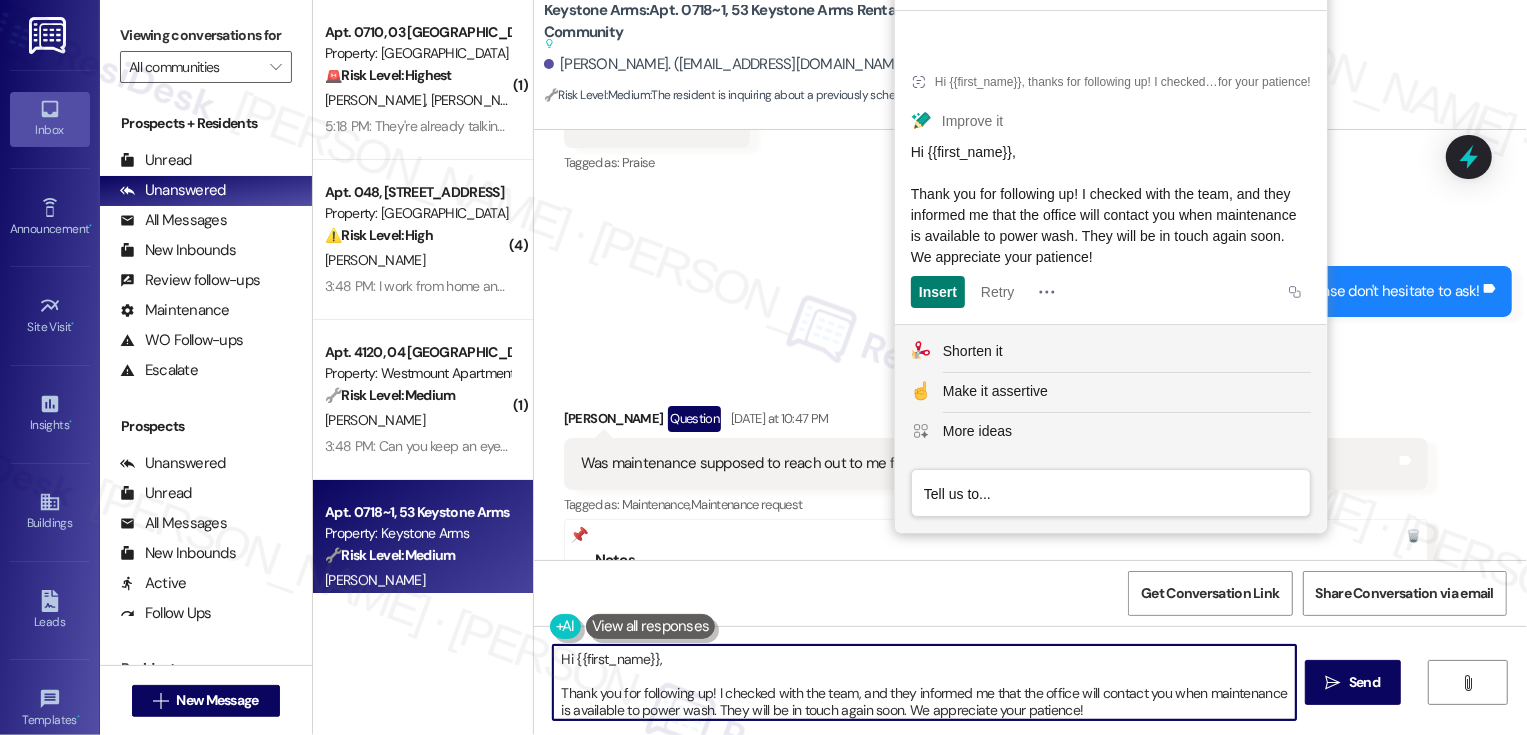 click on "Hi {{first_name}},
Thank you for following up! I checked with the team, and they informed me that the office will contact you when maintenance is available to power wash. They will be in touch again soon. We appreciate your patience!" at bounding box center [924, 682] 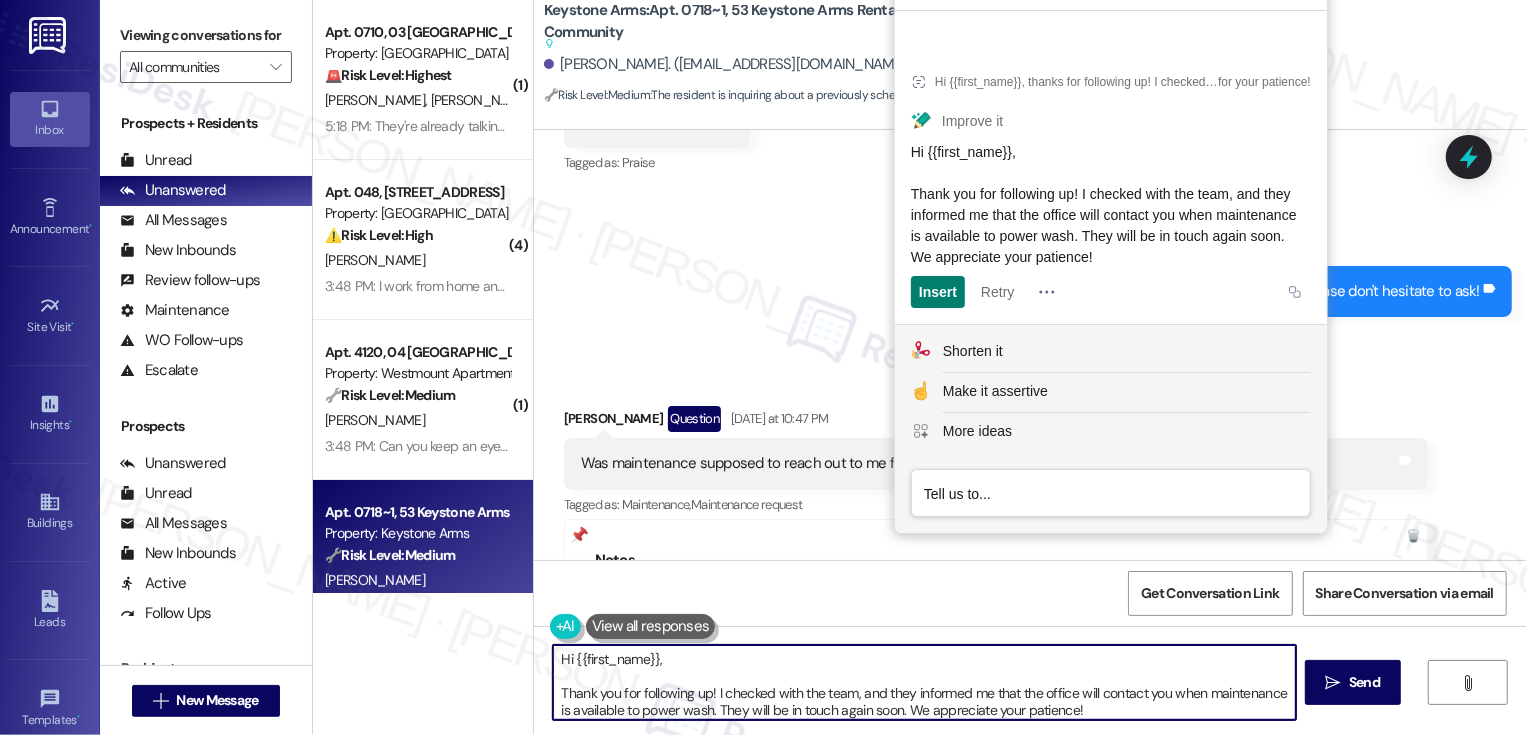 click on "Hi {{first_name}},
Thank you for following up! I checked with the team, and they informed me that the office will contact you when maintenance is available to power wash. They will be in touch again soon. We appreciate your patience!" at bounding box center (924, 682) 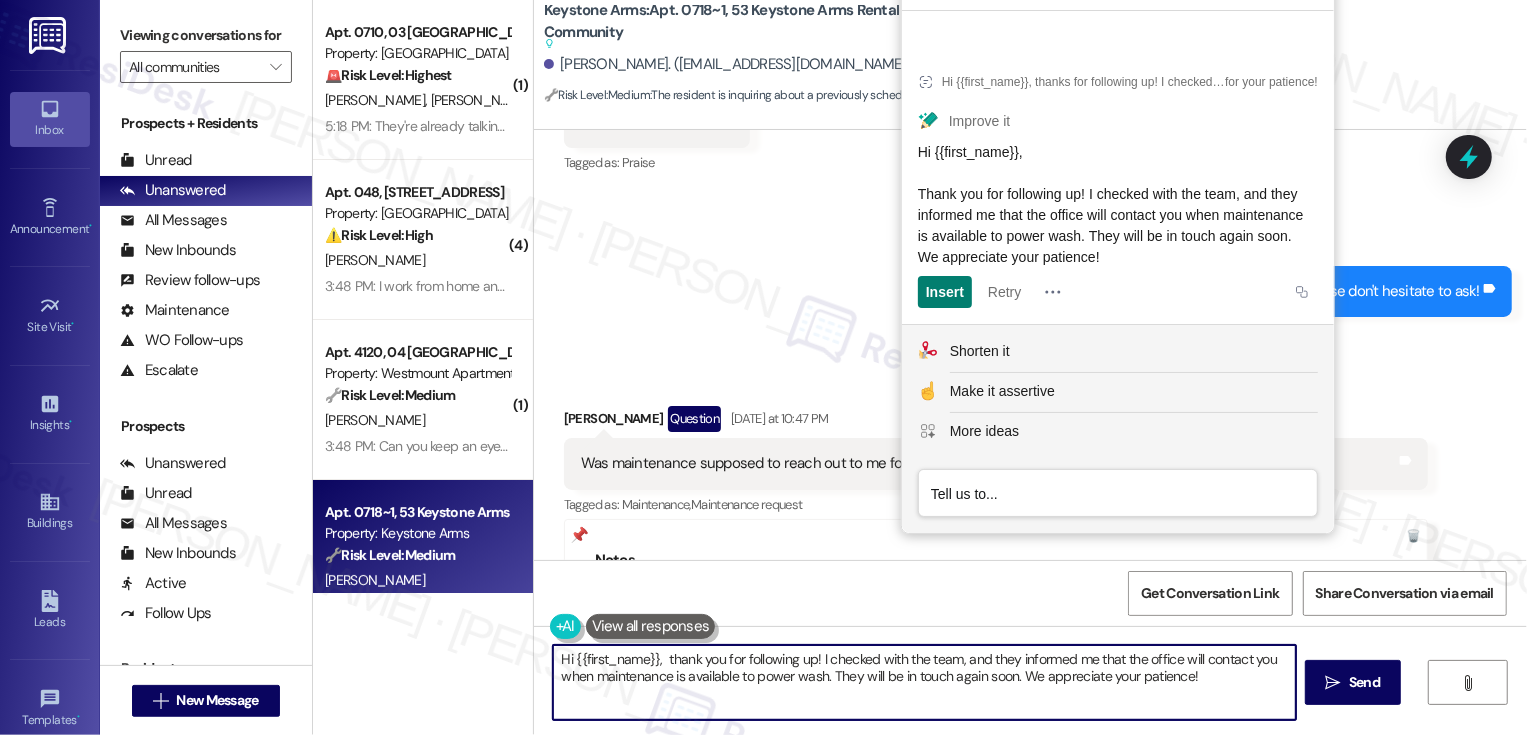 click on "Hi {{first_name}},  thank you for following up! I checked with the team, and they informed me that the office will contact you when maintenance is available to power wash. They will be in touch again soon. We appreciate your patience!" at bounding box center [924, 682] 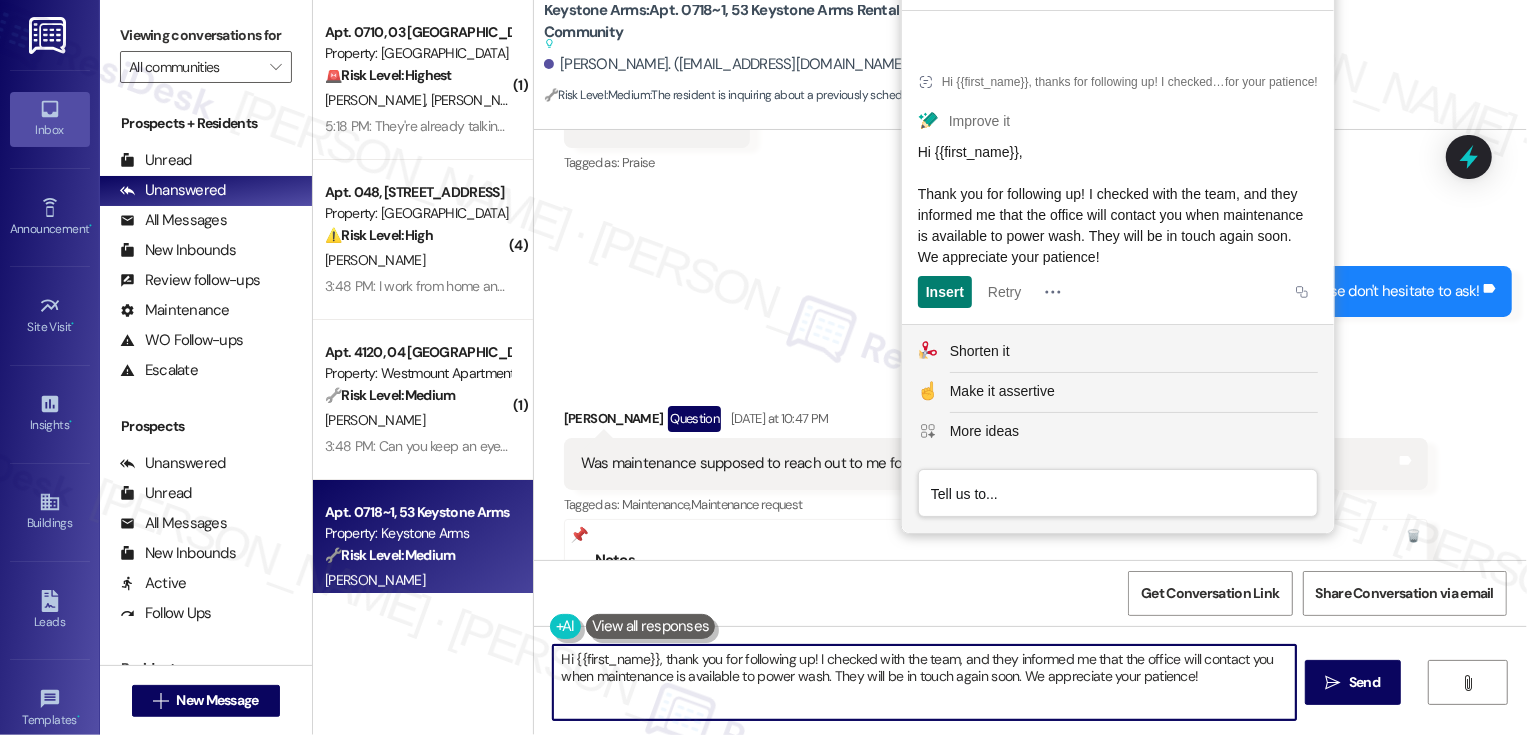 click on "Hi {{first_name}}, thank you for following up! I checked with the team, and they informed me that the office will contact you when maintenance is available to power wash. They will be in touch again soon. We appreciate your patience!" at bounding box center [924, 682] 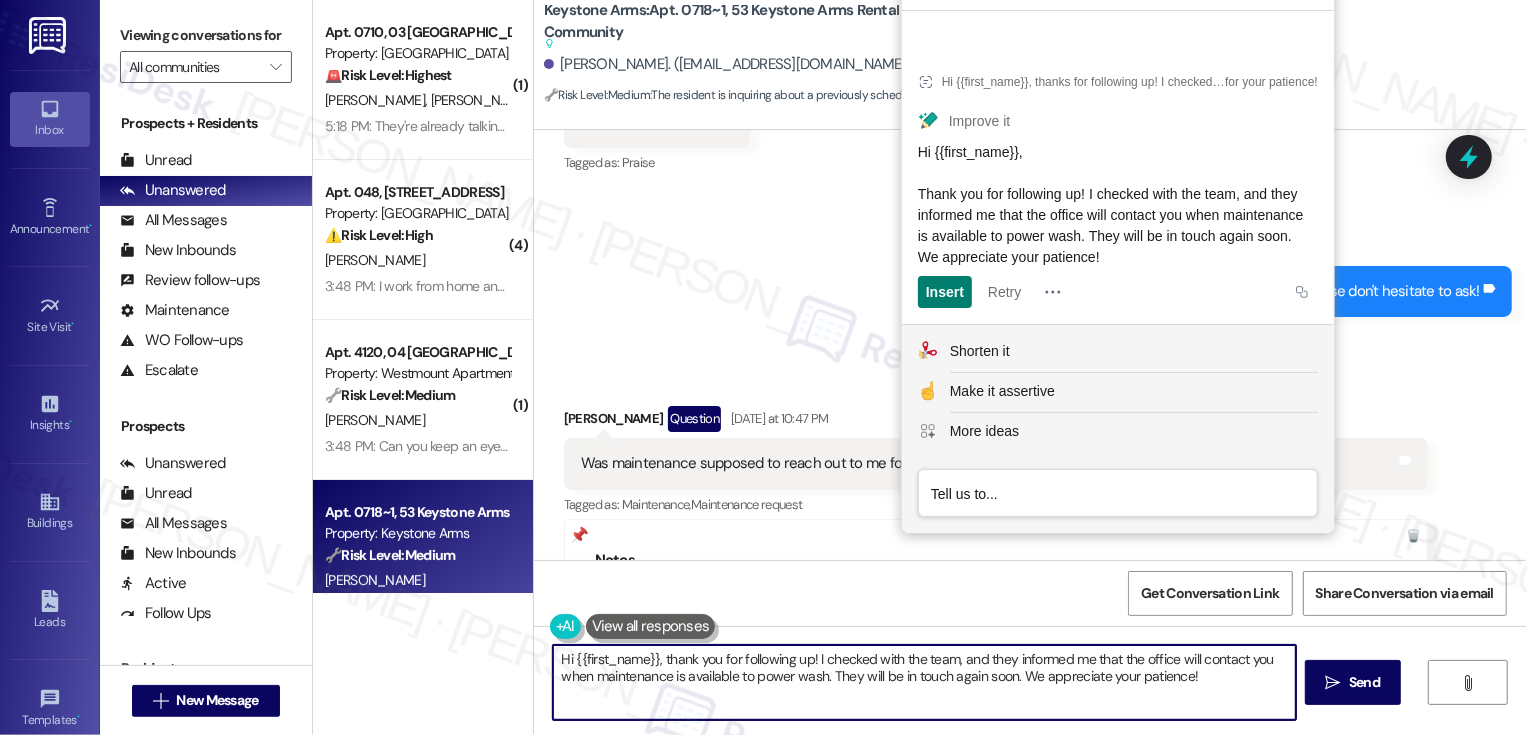 click on "Hi {{first_name}}, thank you for following up! I checked with the team, and they informed me that the office will contact you when maintenance is available to power wash. They will be in touch again soon. We appreciate your patience!" at bounding box center (924, 682) 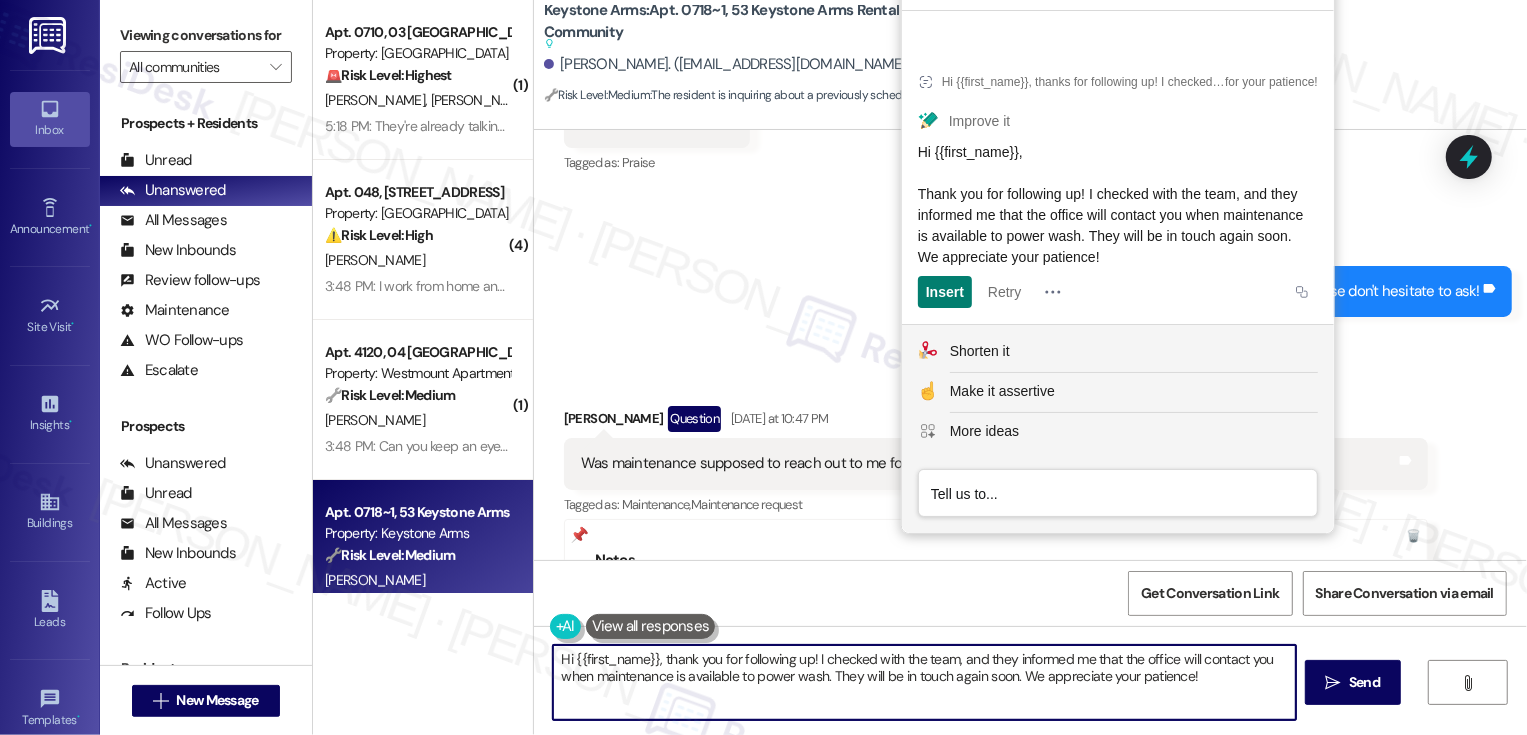 click on "Hi {{first_name}}, thank you for following up! I checked with the team, and they informed me that the office will contact you when maintenance is available to power wash. They will be in touch again soon. We appreciate your patience!" at bounding box center (924, 682) 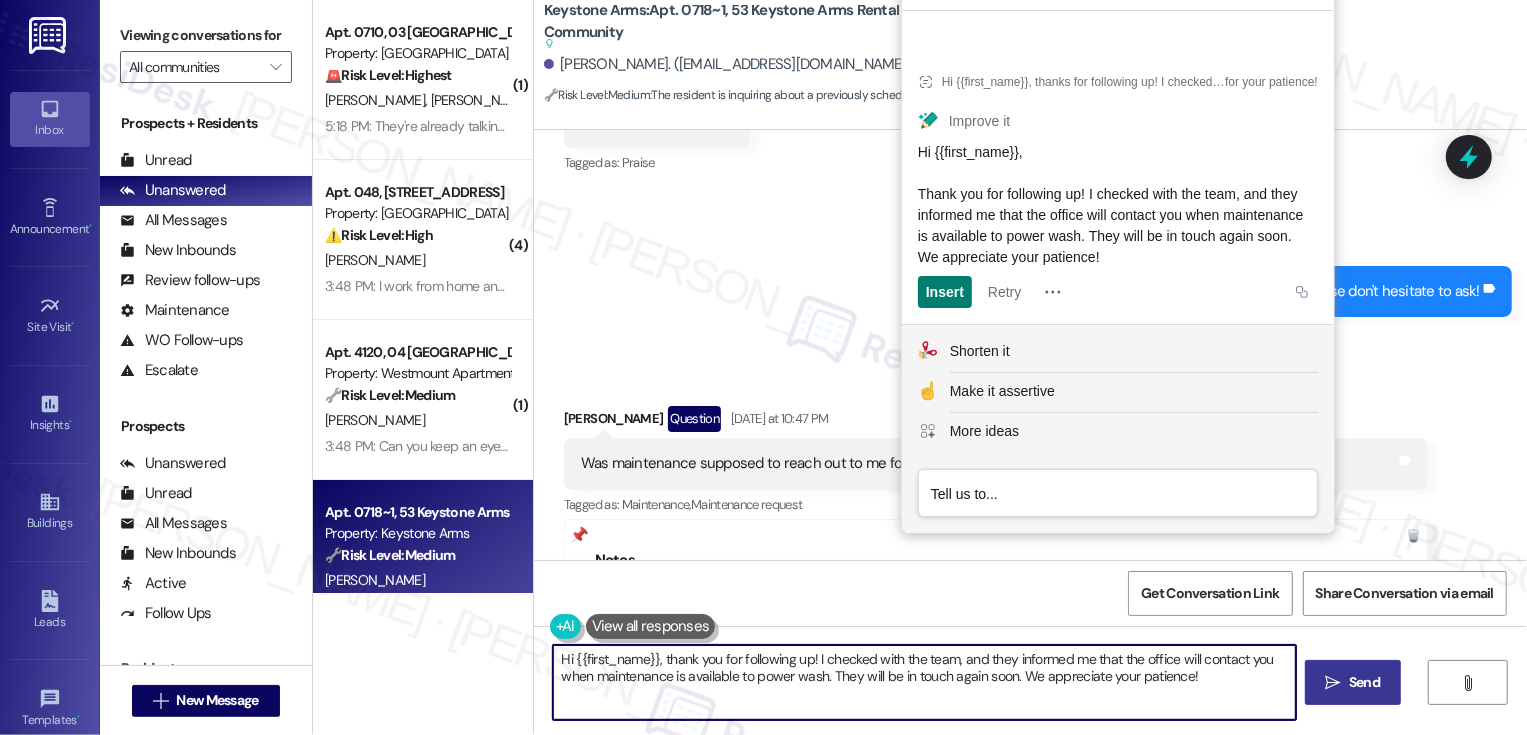 type on "Hi {{first_name}}, thank you for following up! I checked with the team, and they informed me that the office will contact you when maintenance is available to power wash. They will be in touch again soon. We appreciate your patience!" 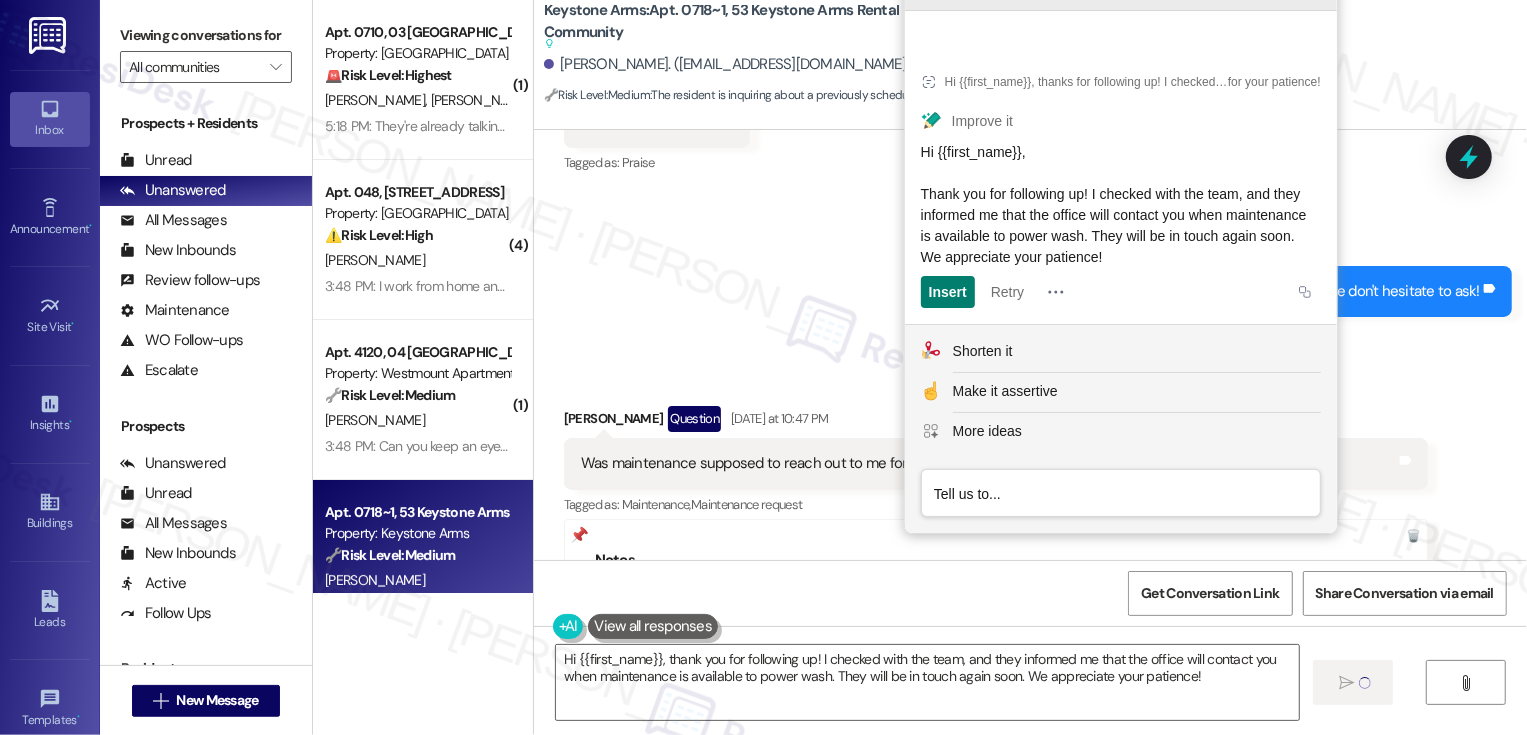click 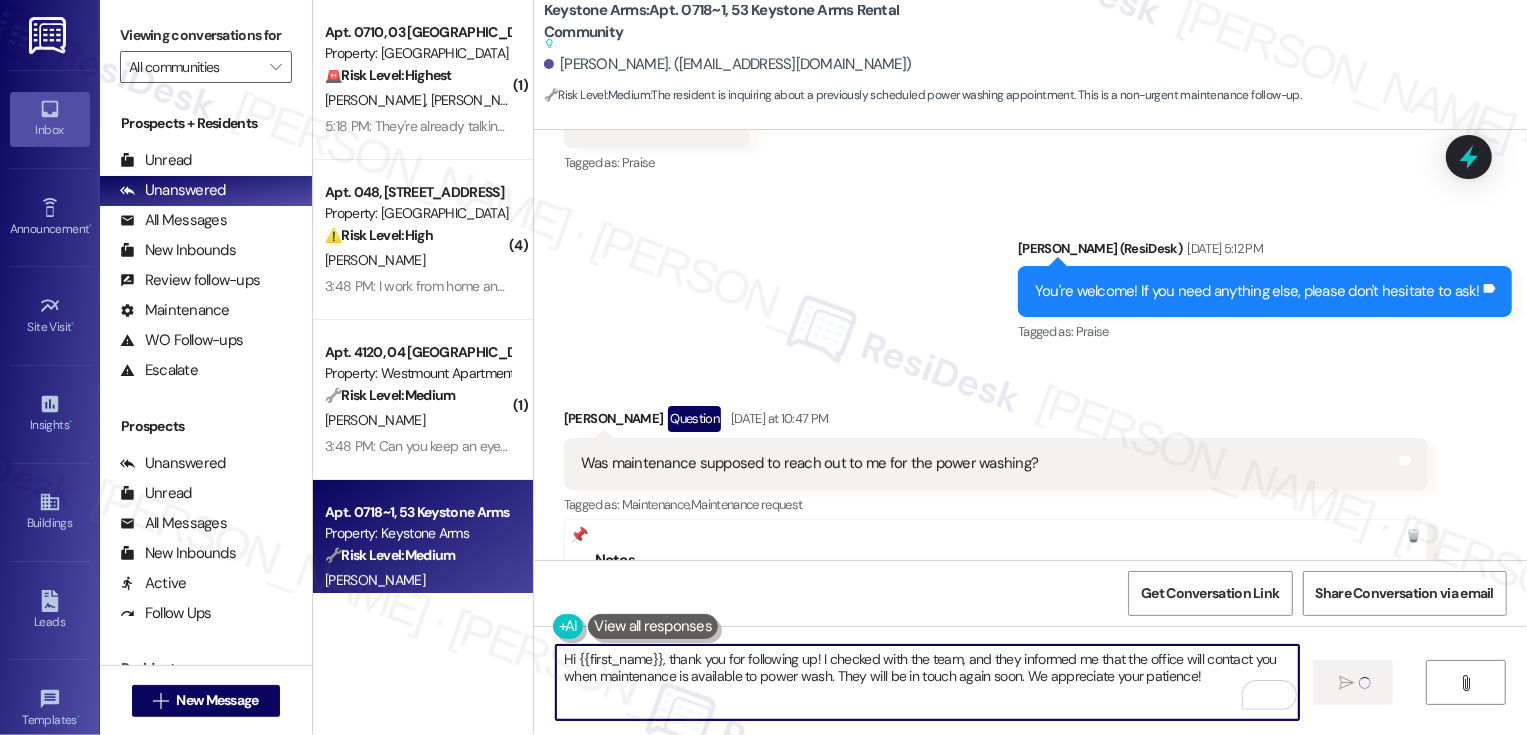 type 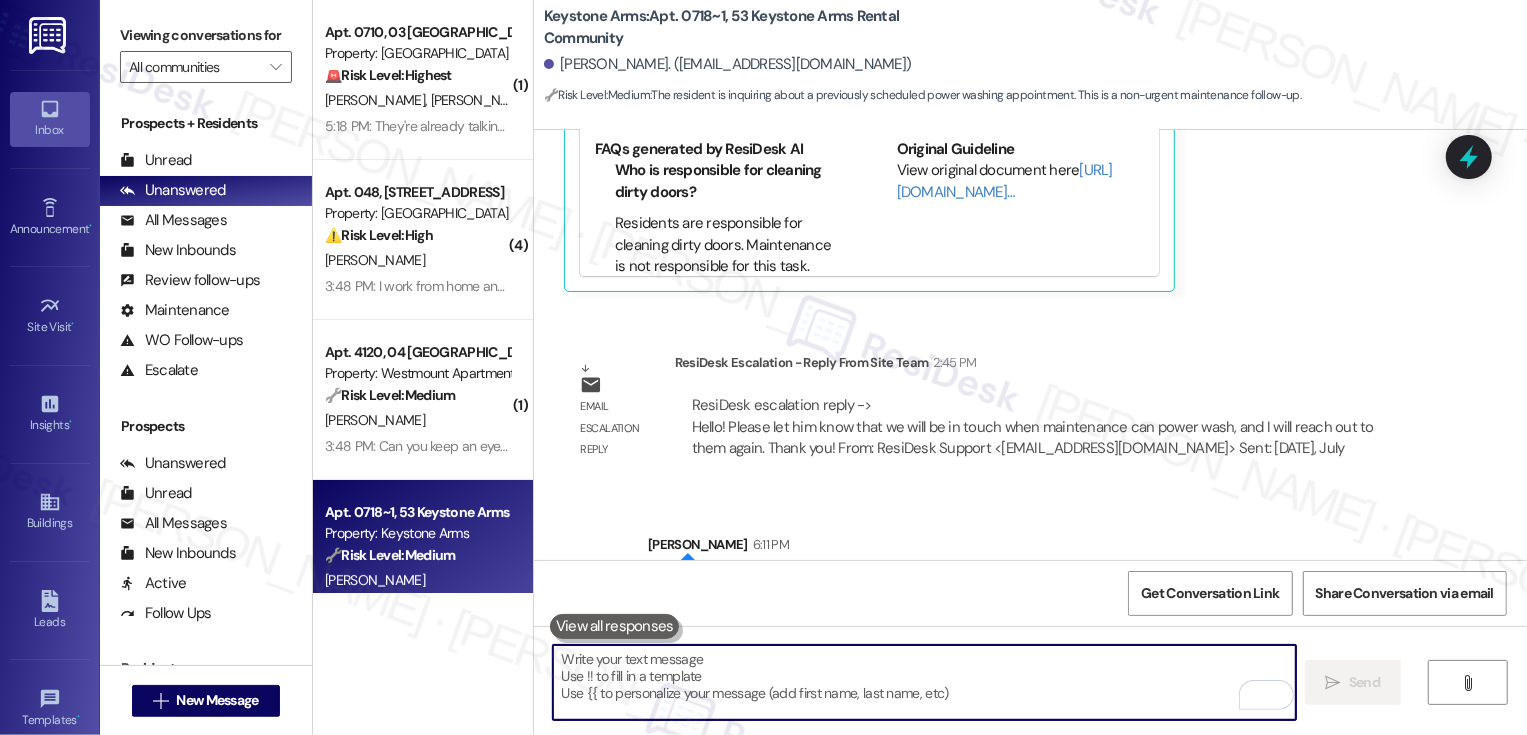 scroll, scrollTop: 5863, scrollLeft: 0, axis: vertical 